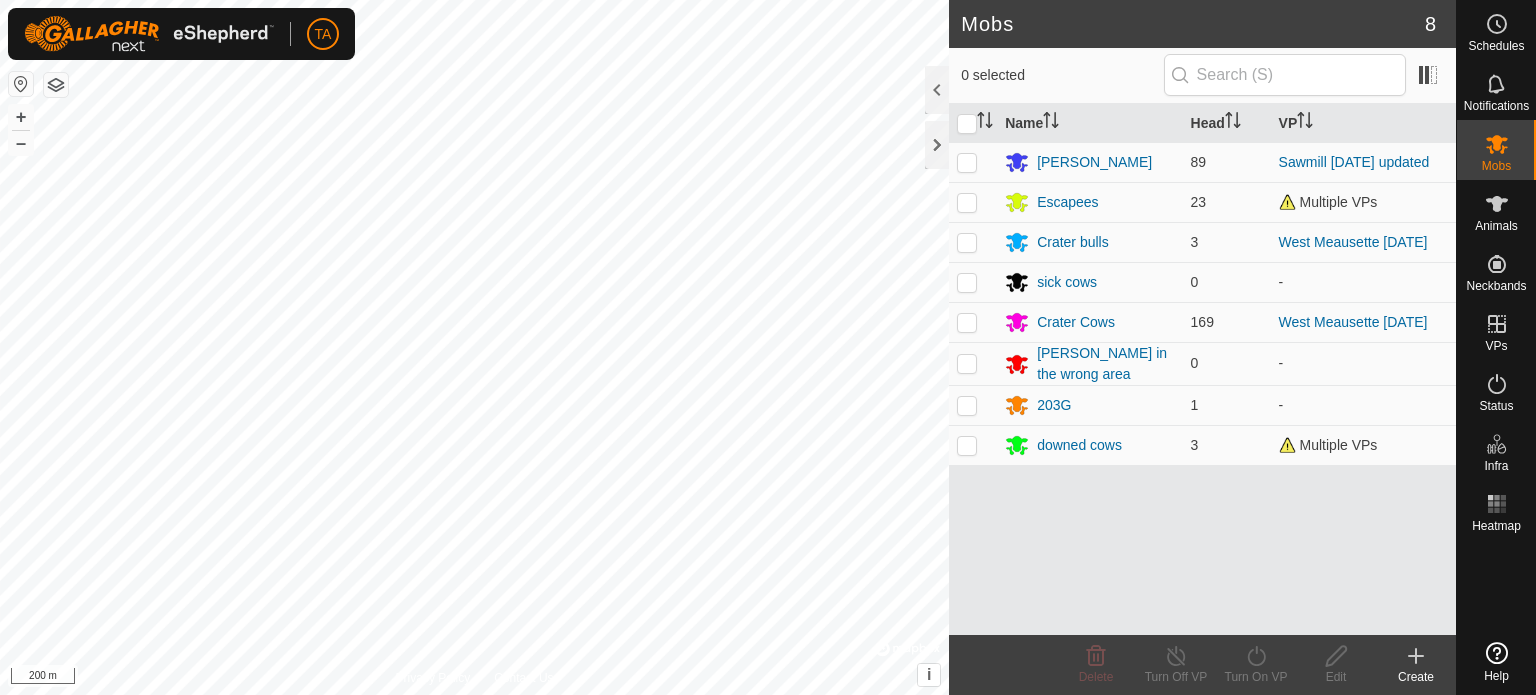 scroll, scrollTop: 0, scrollLeft: 0, axis: both 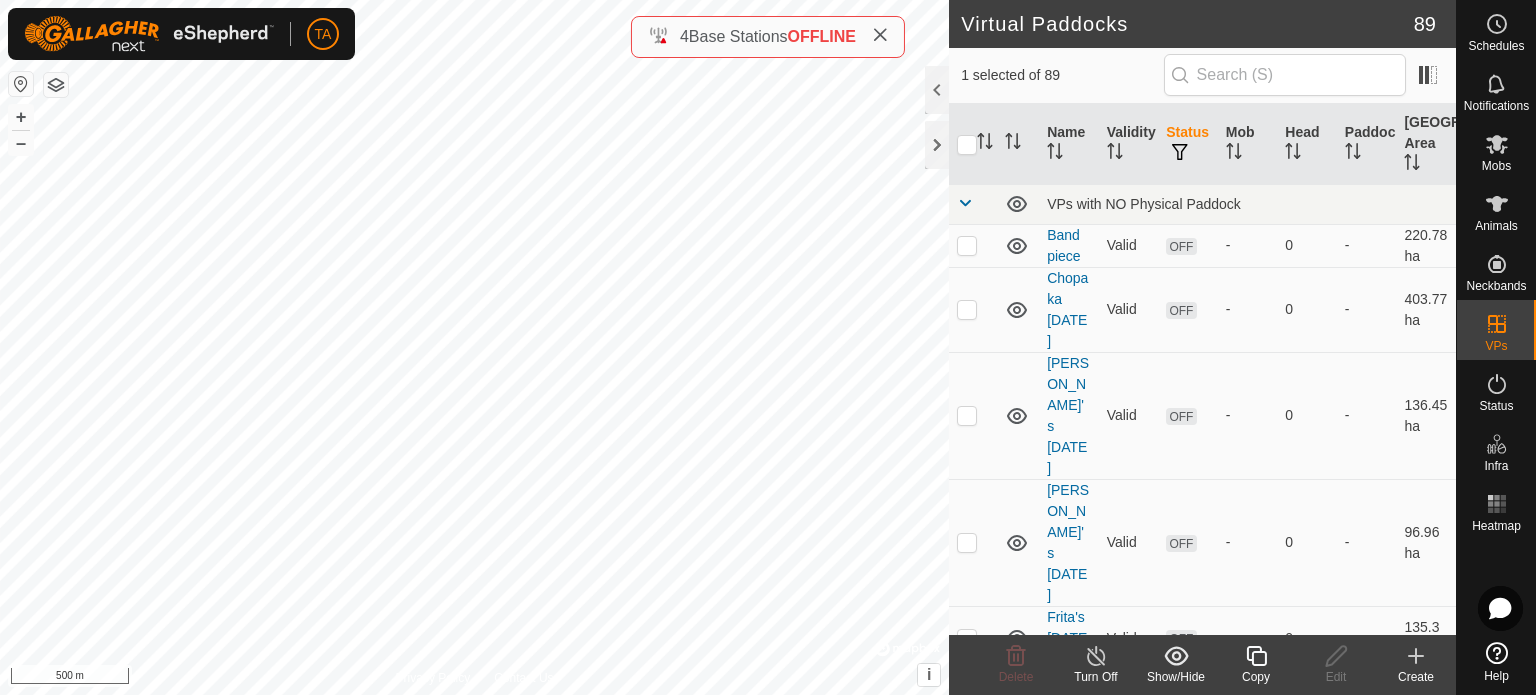click on "Copy" 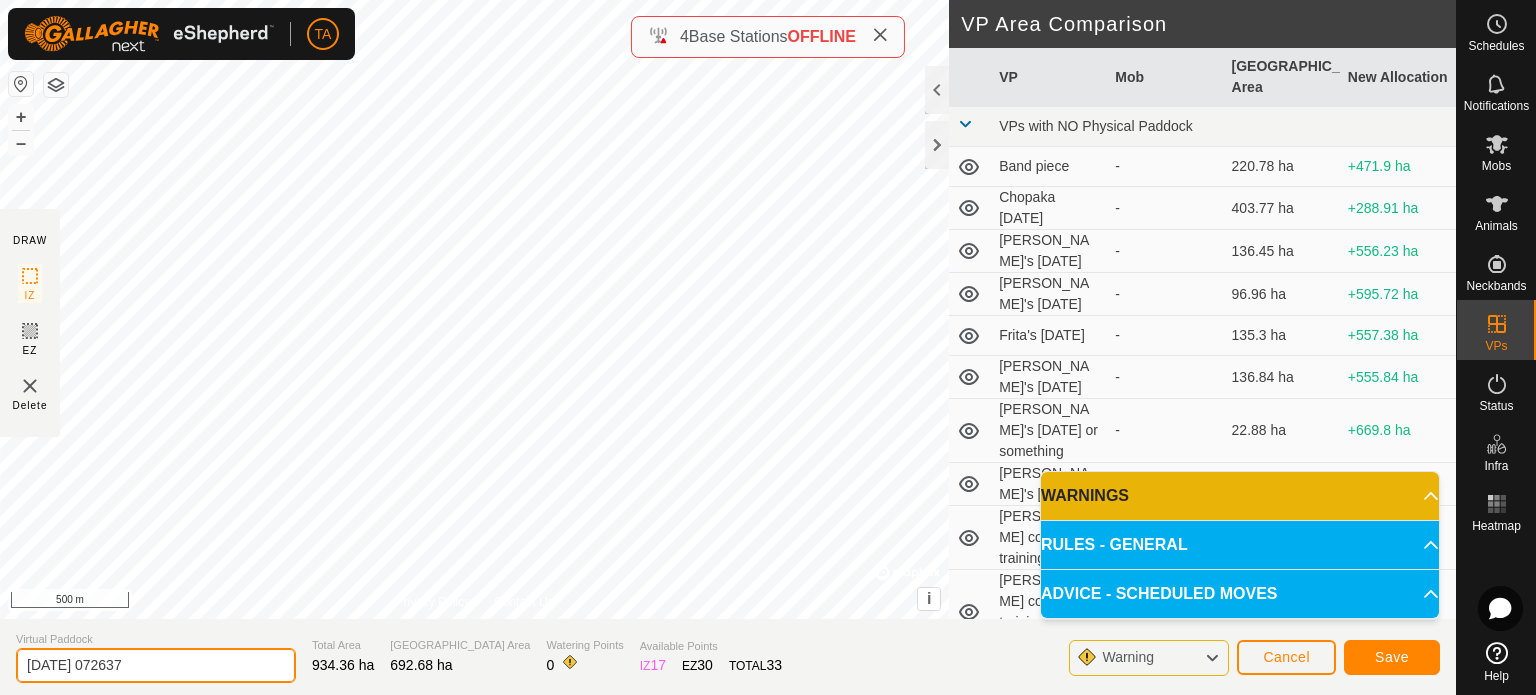 drag, startPoint x: 160, startPoint y: 660, endPoint x: 0, endPoint y: 711, distance: 167.93153 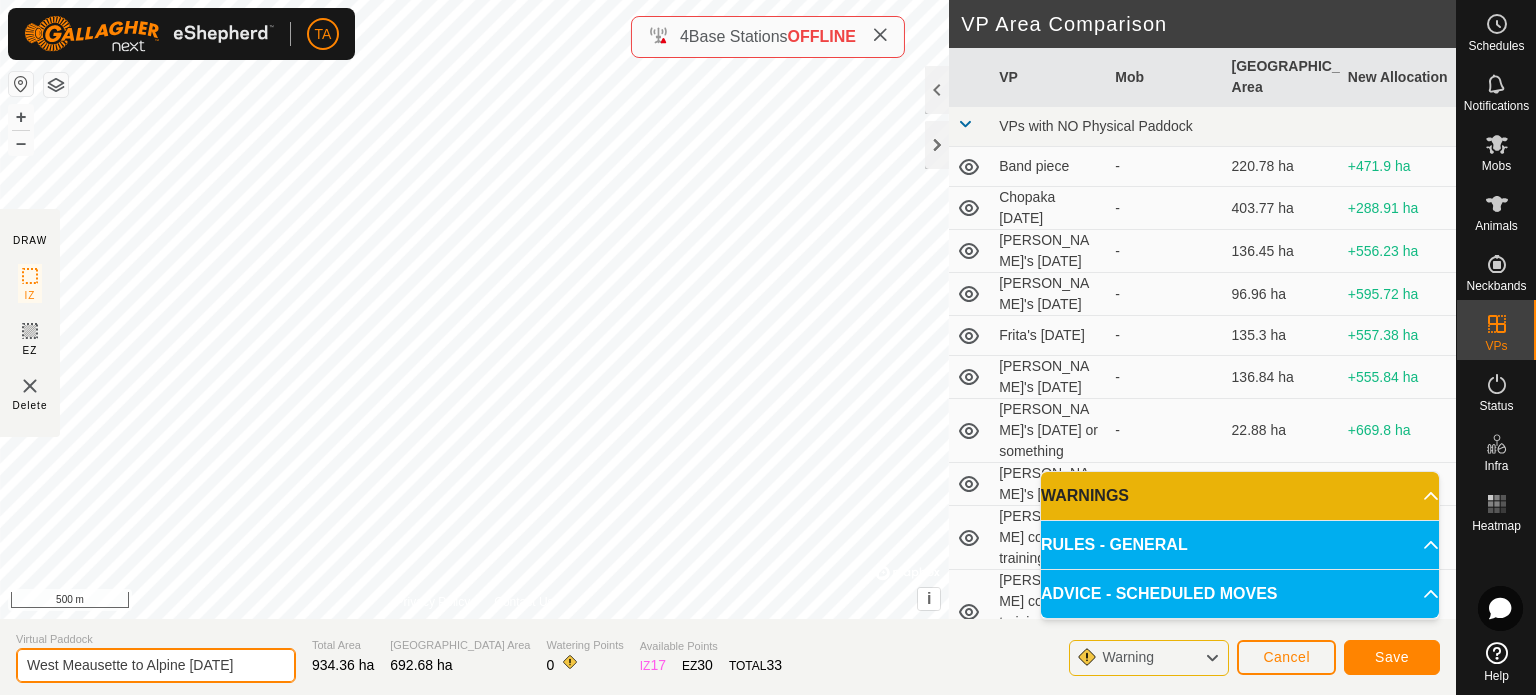 type on "West Meausette to Alpine [DATE]" 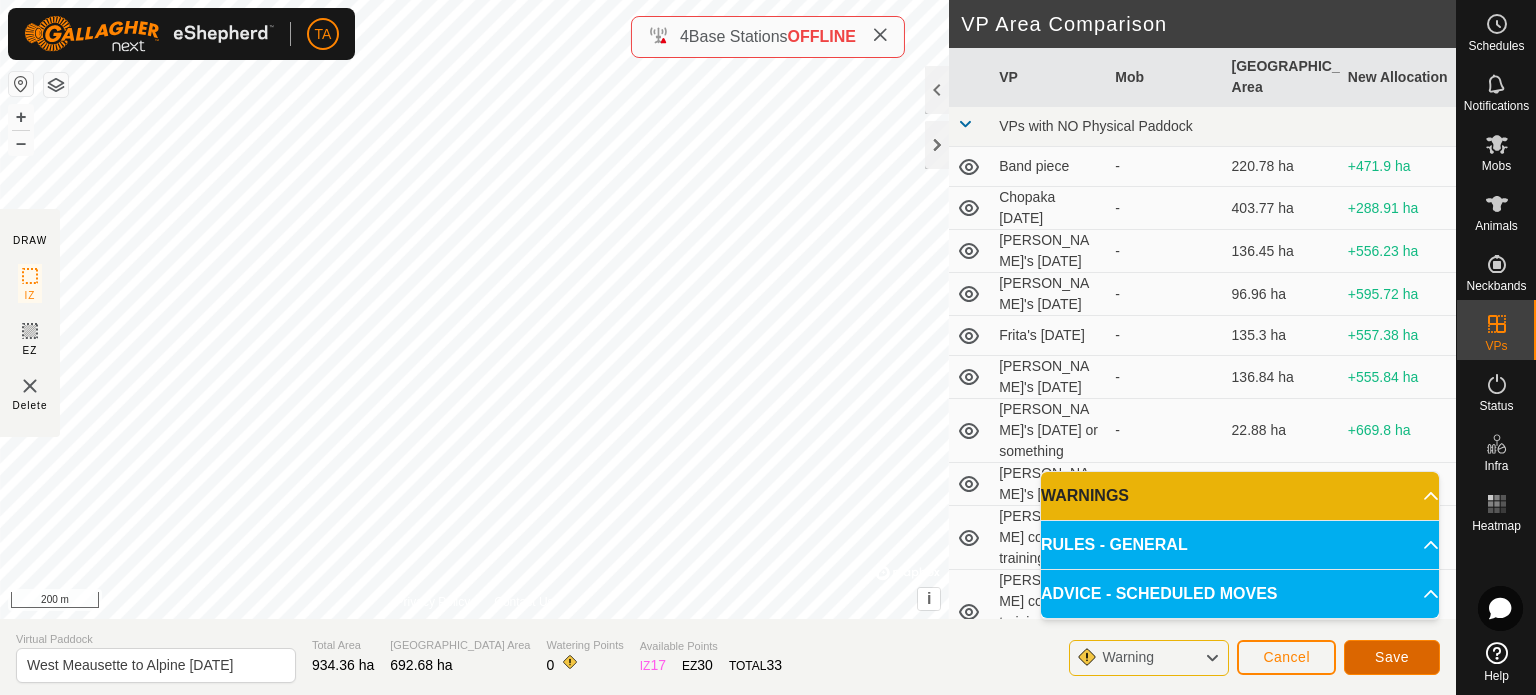 click on "Save" 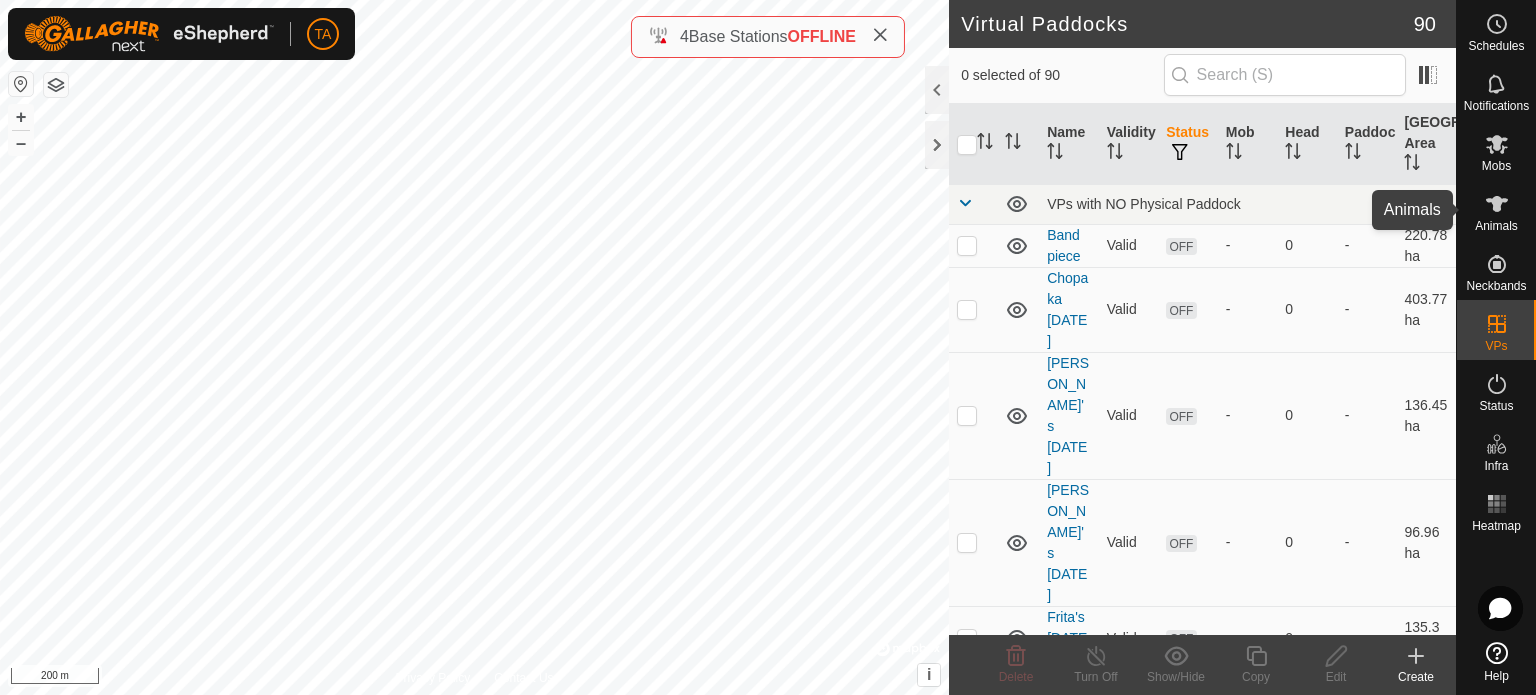 click 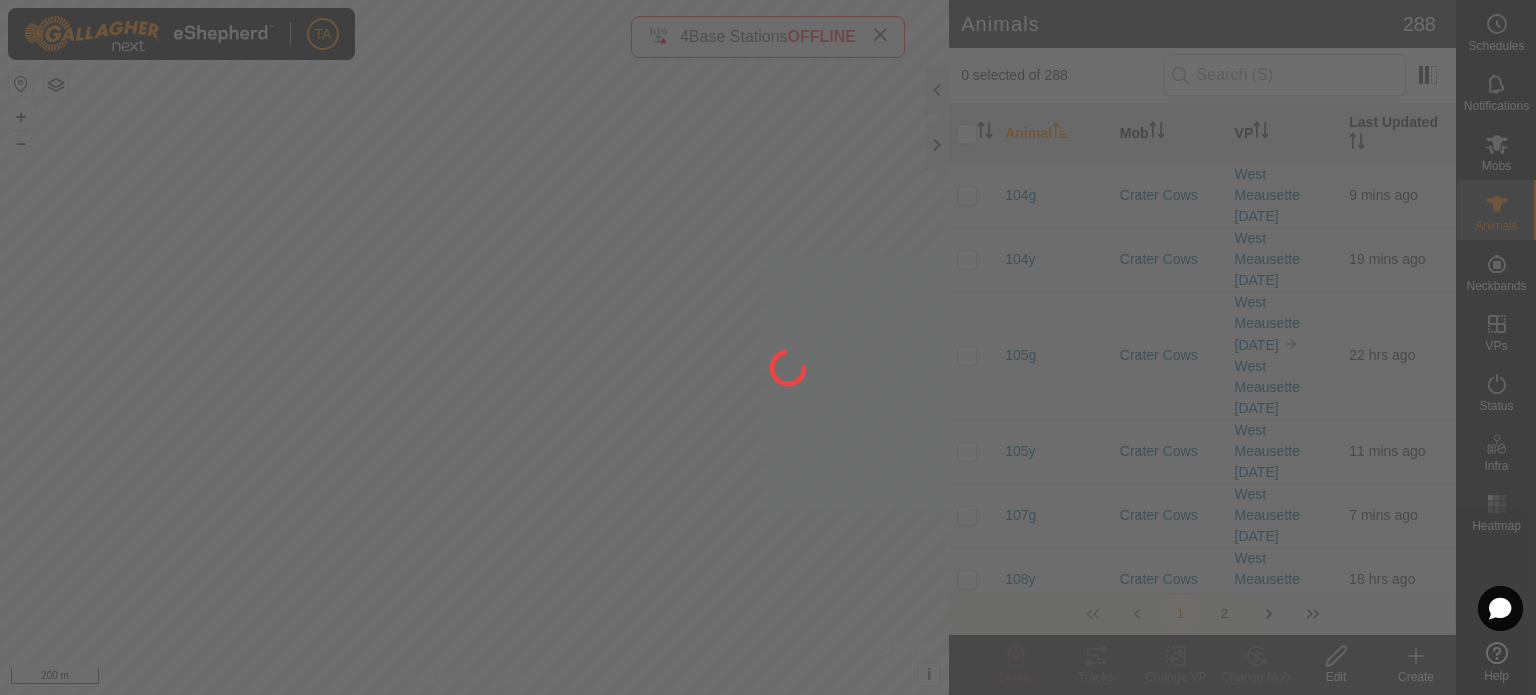 click on "Mobs" at bounding box center (1496, 166) 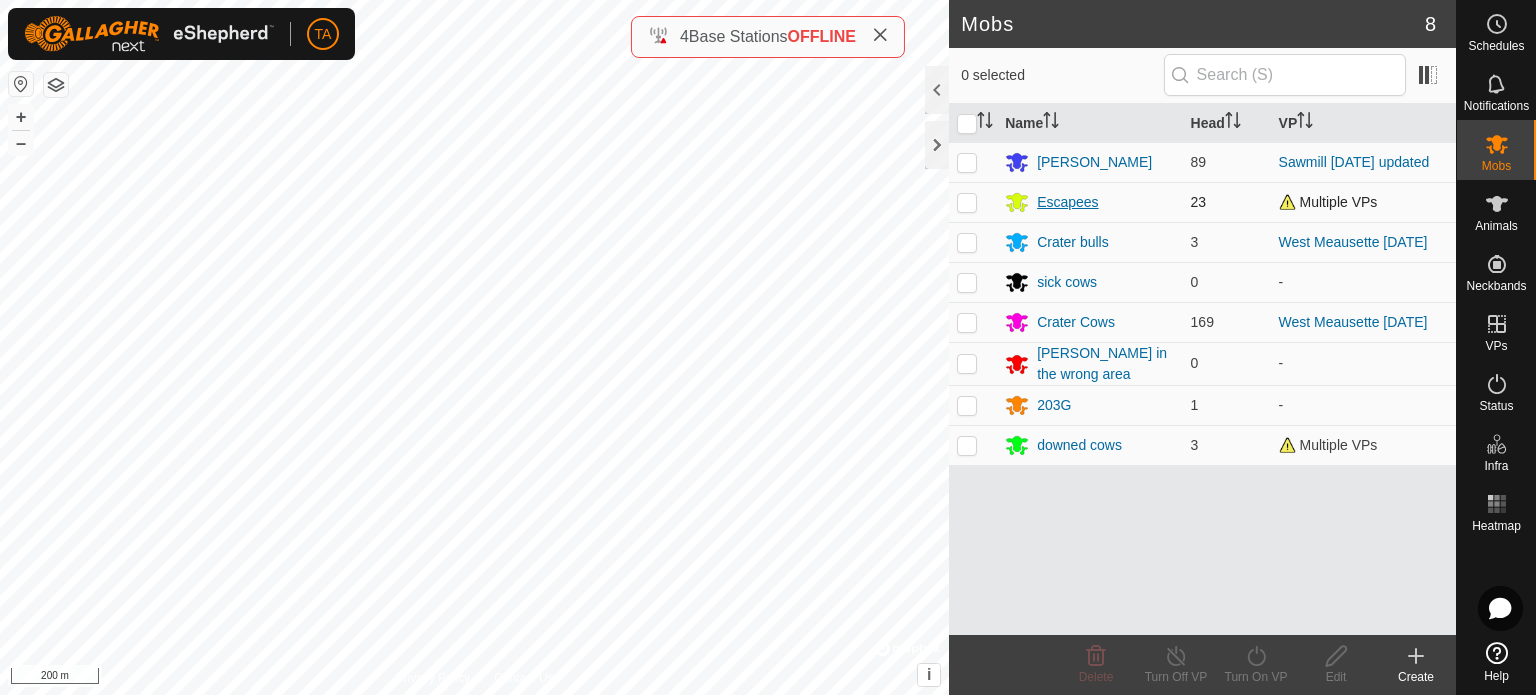 click on "Escapees" at bounding box center (1067, 202) 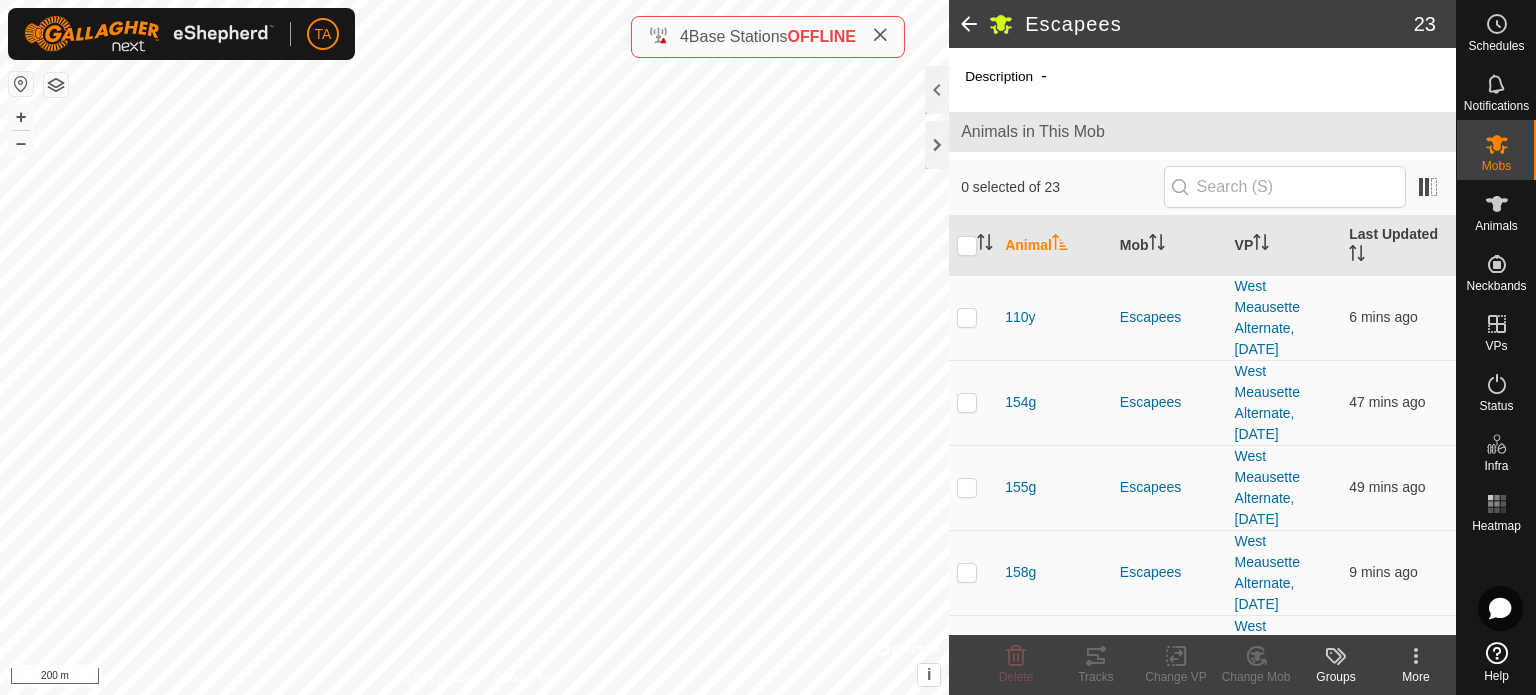 click at bounding box center [973, 246] 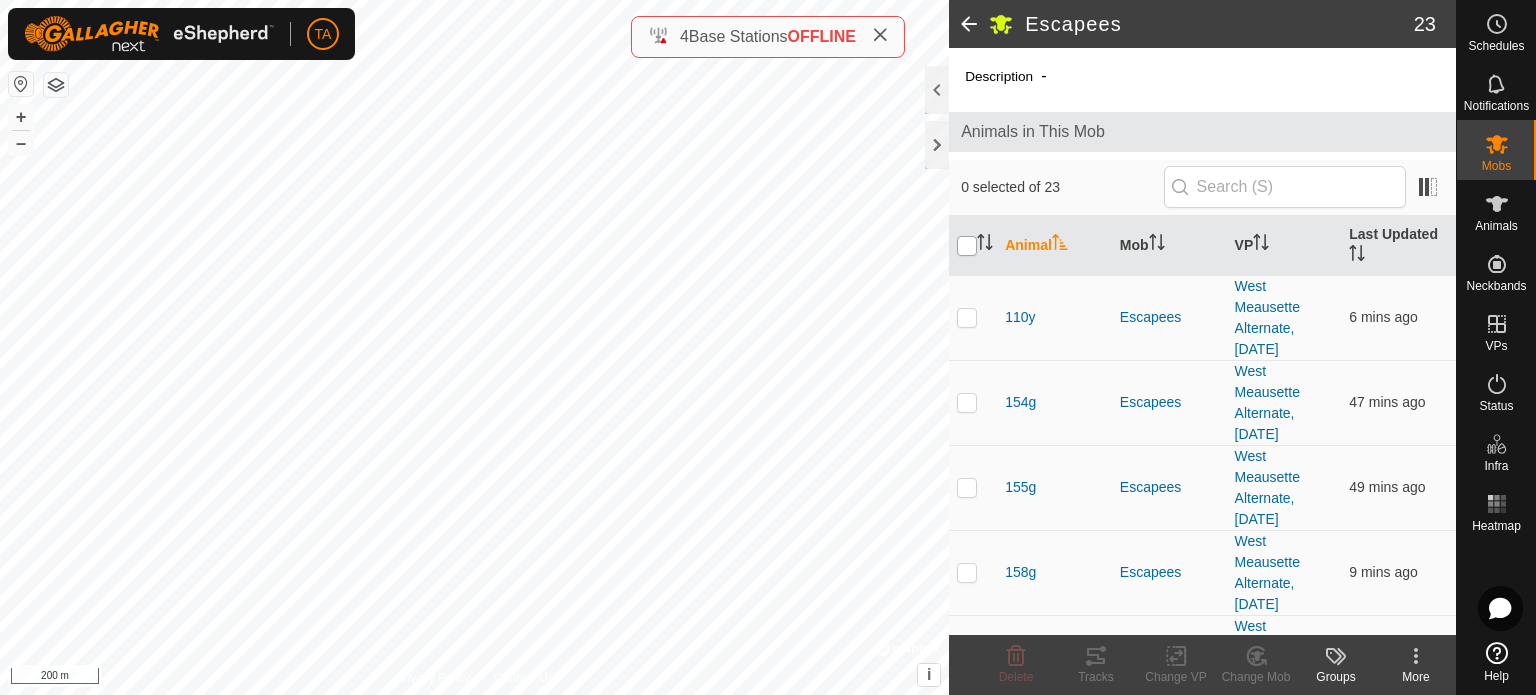 click at bounding box center (967, 246) 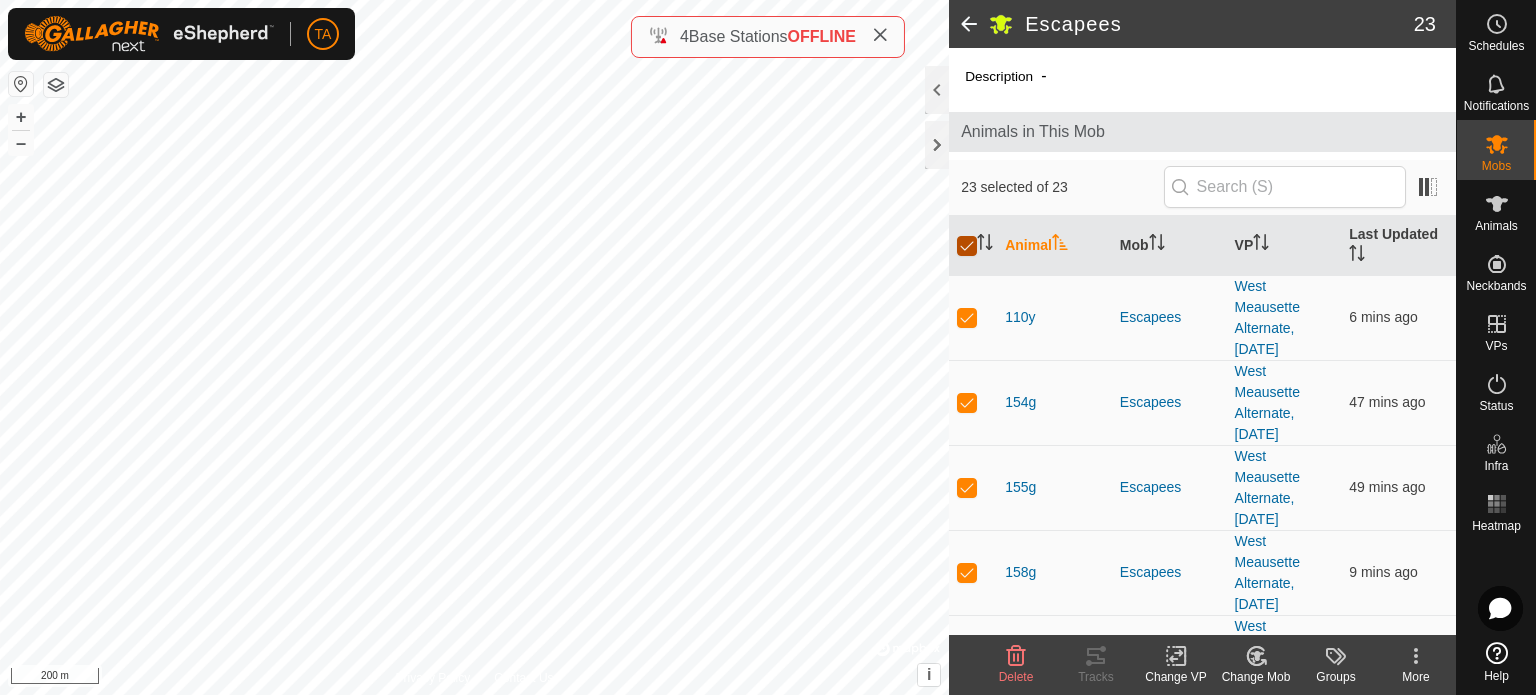 checkbox on "true" 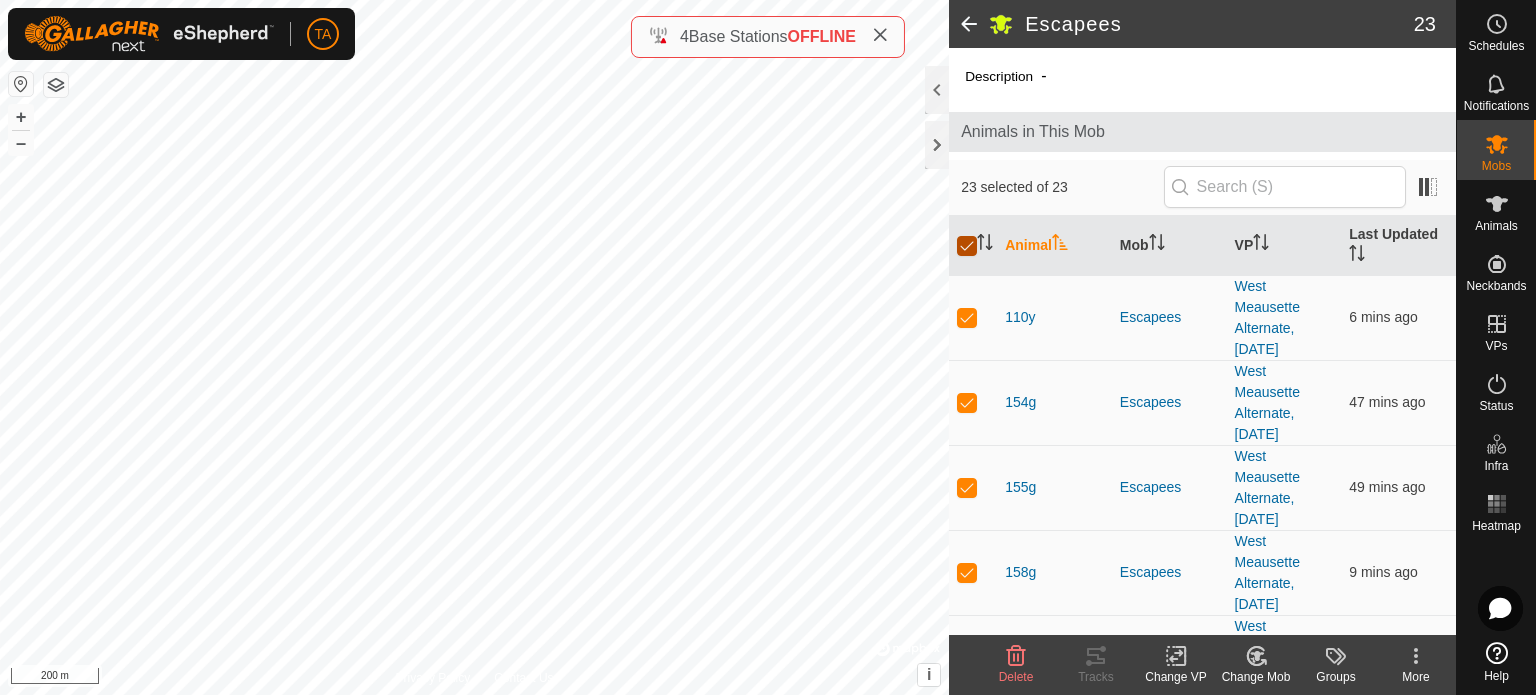 checkbox on "true" 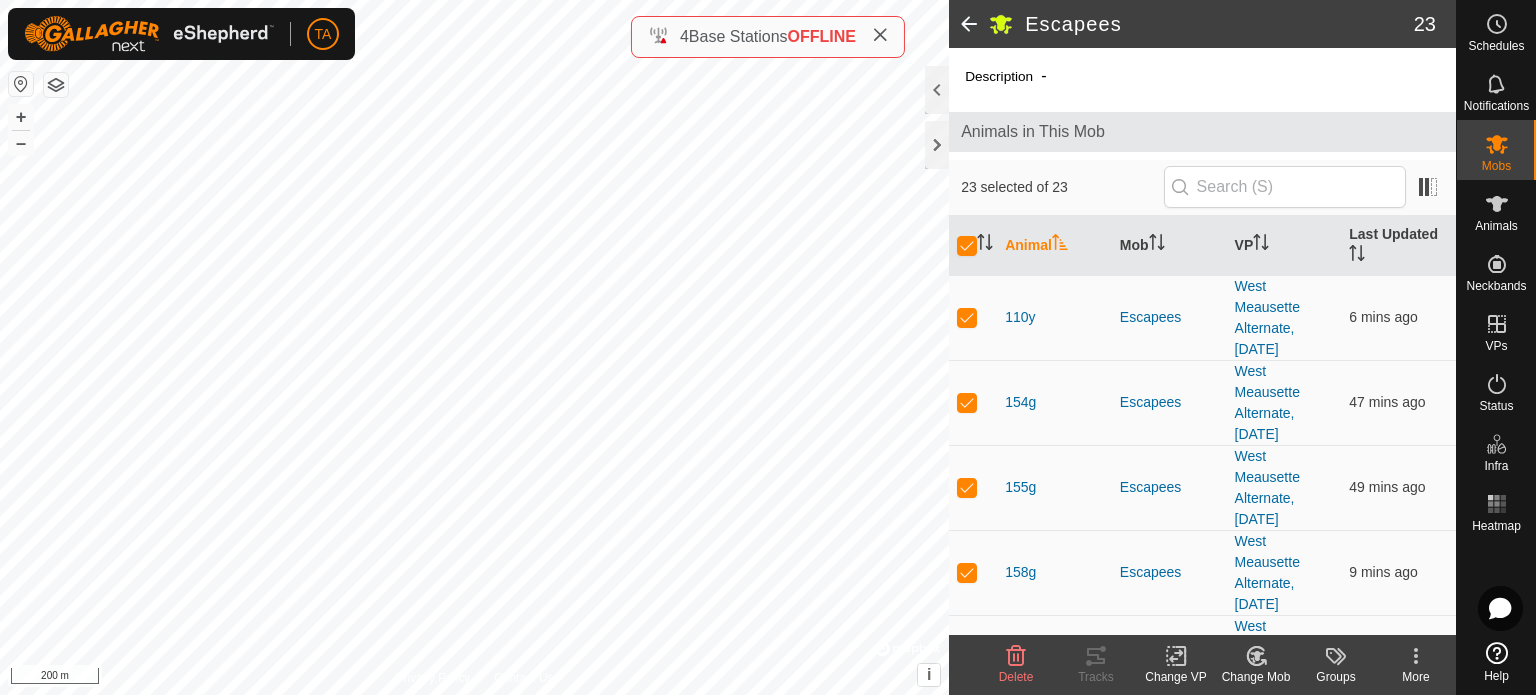 click on "Change Mob" 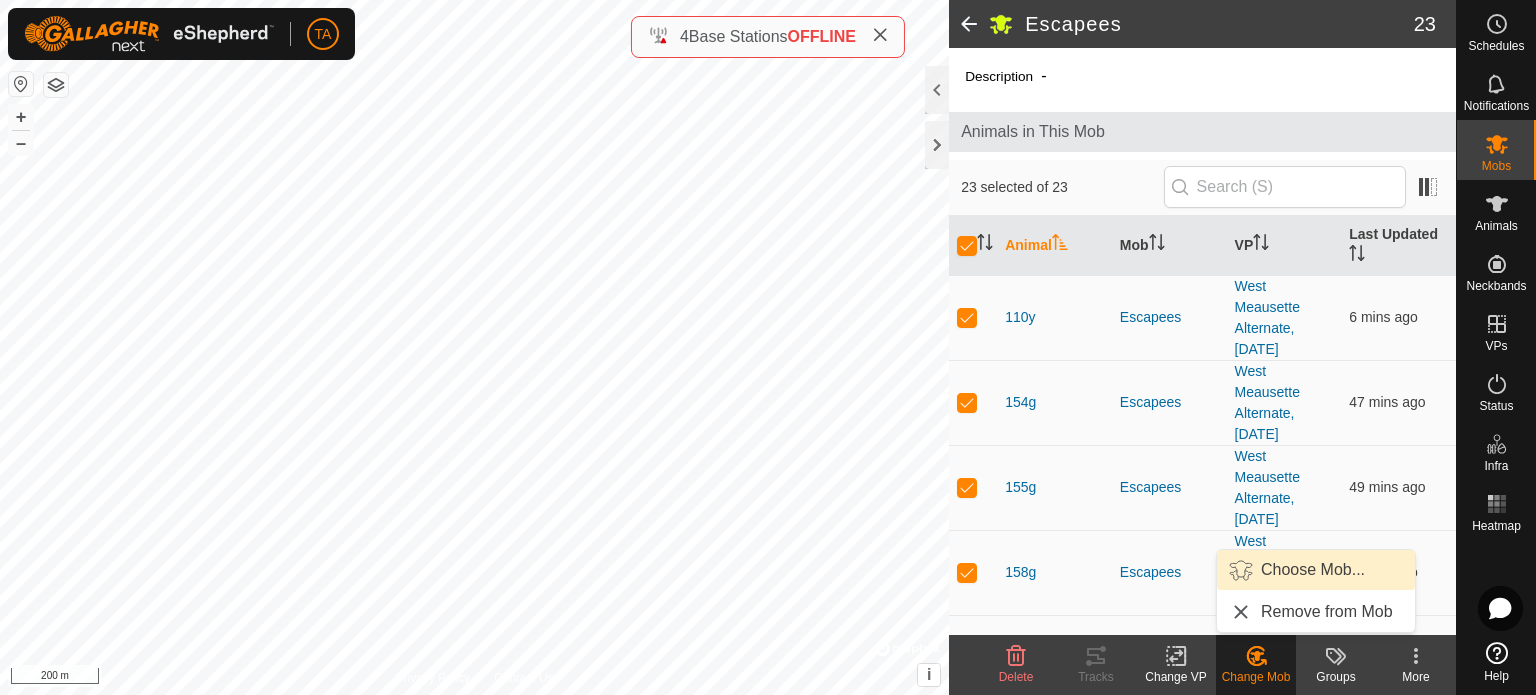 click on "Choose Mob..." at bounding box center [1316, 570] 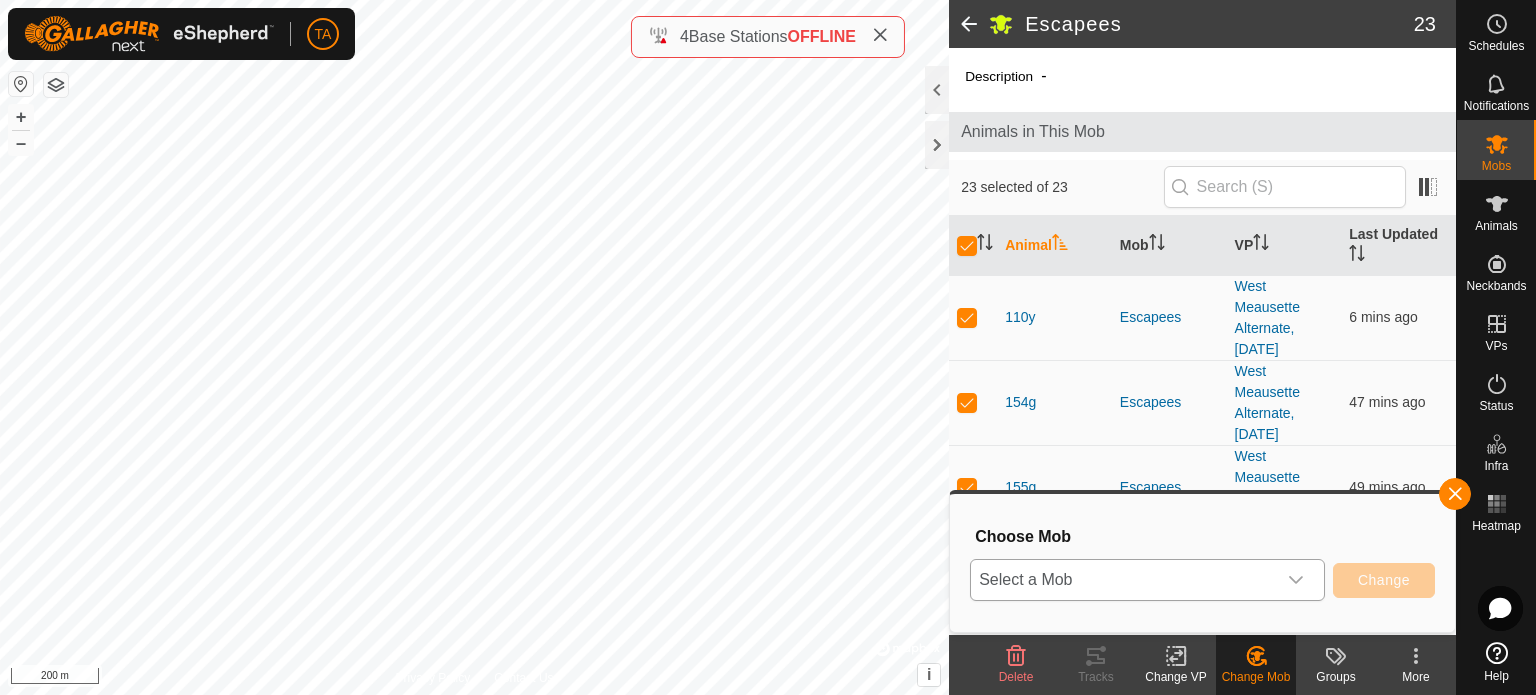 click at bounding box center (1296, 580) 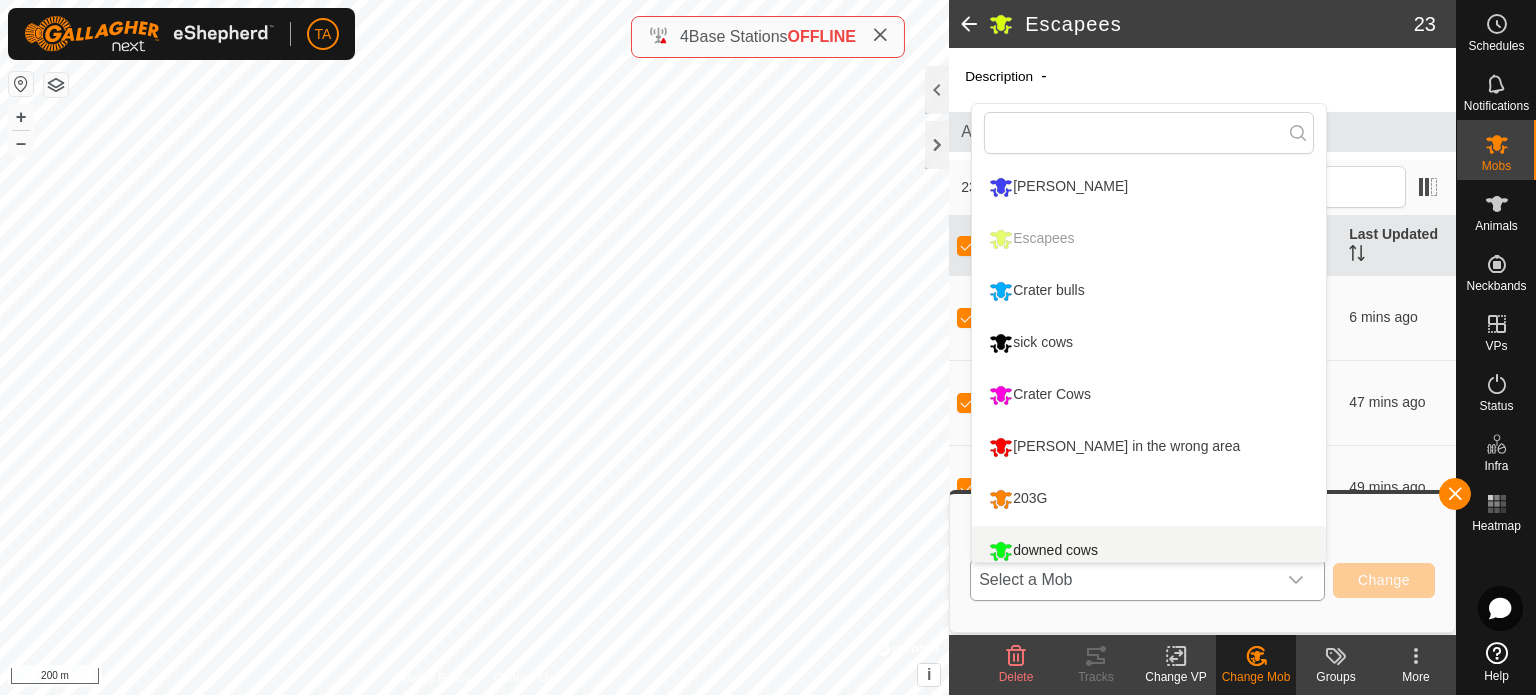 scroll, scrollTop: 14, scrollLeft: 0, axis: vertical 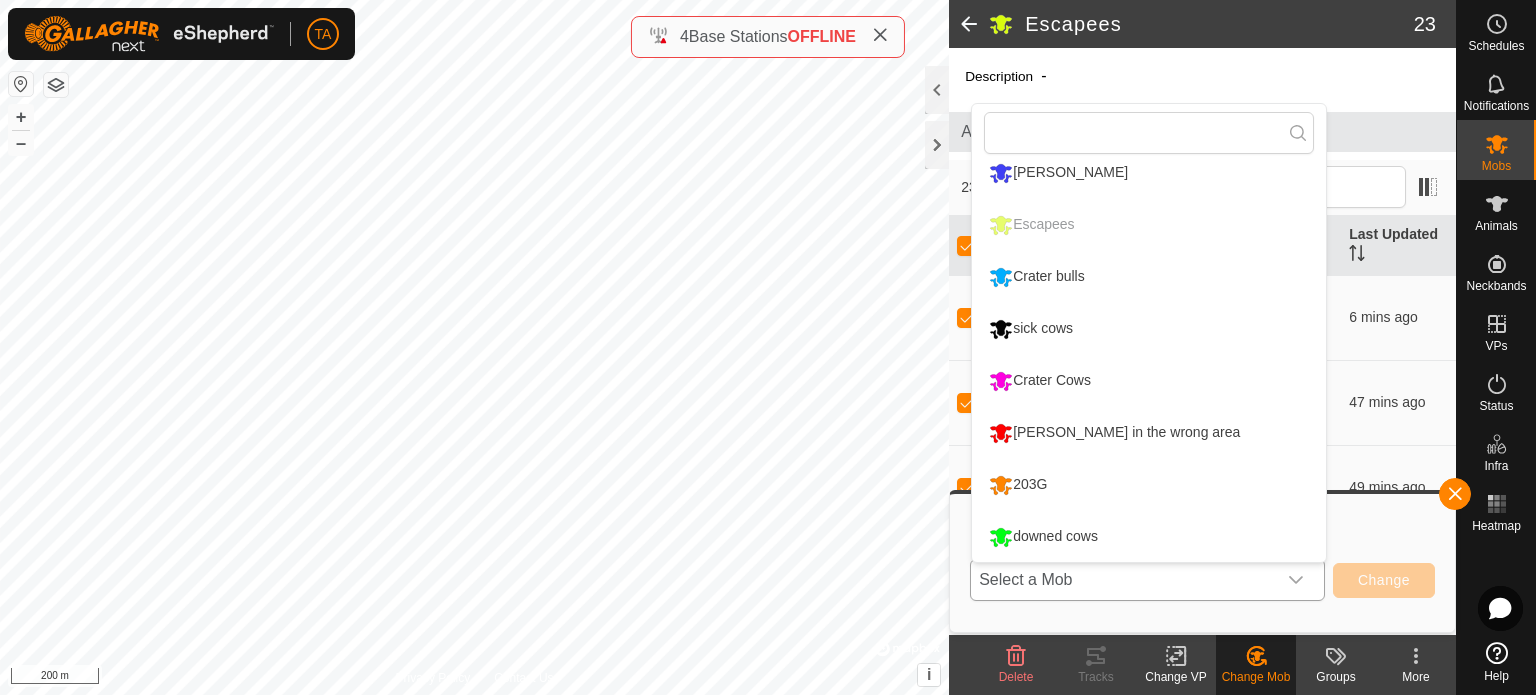 click on "Crater Cows" at bounding box center [1149, 381] 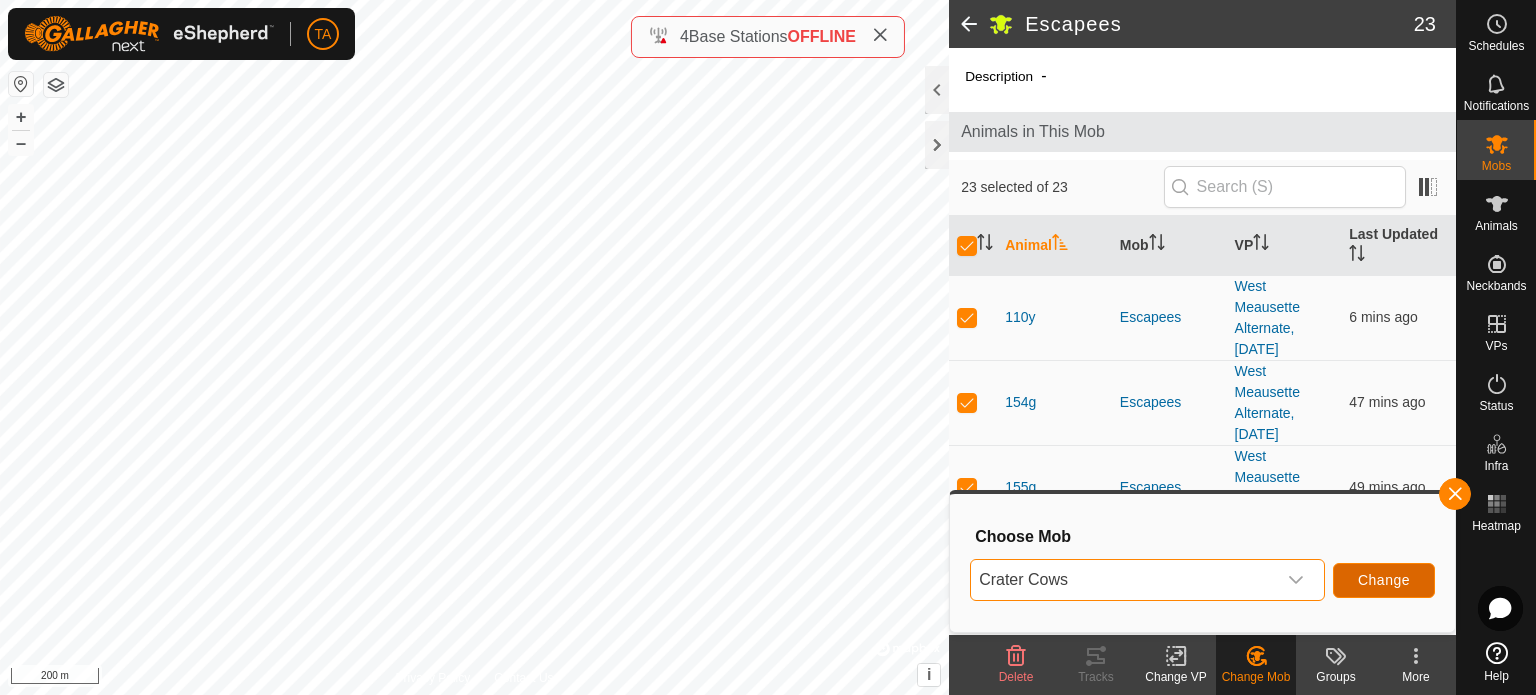 click on "Change" at bounding box center [1384, 580] 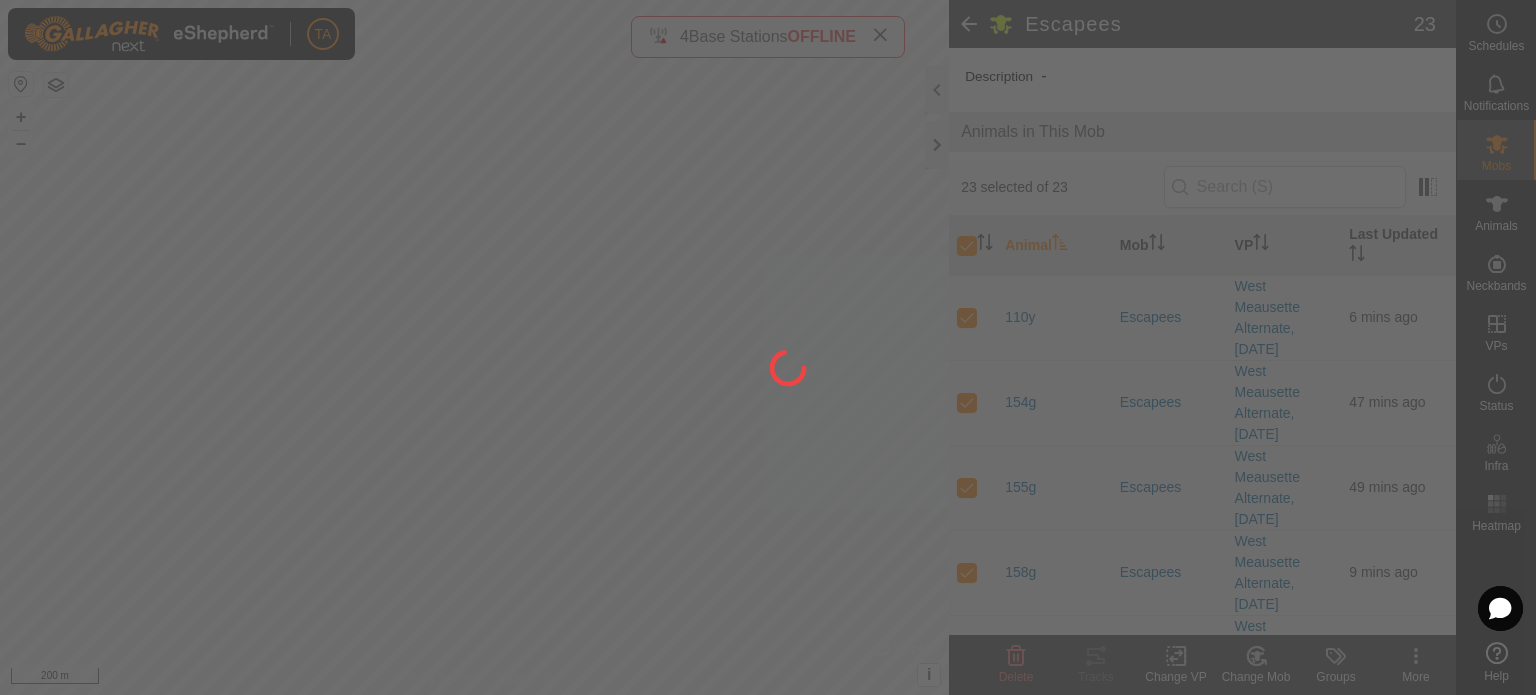 checkbox on "false" 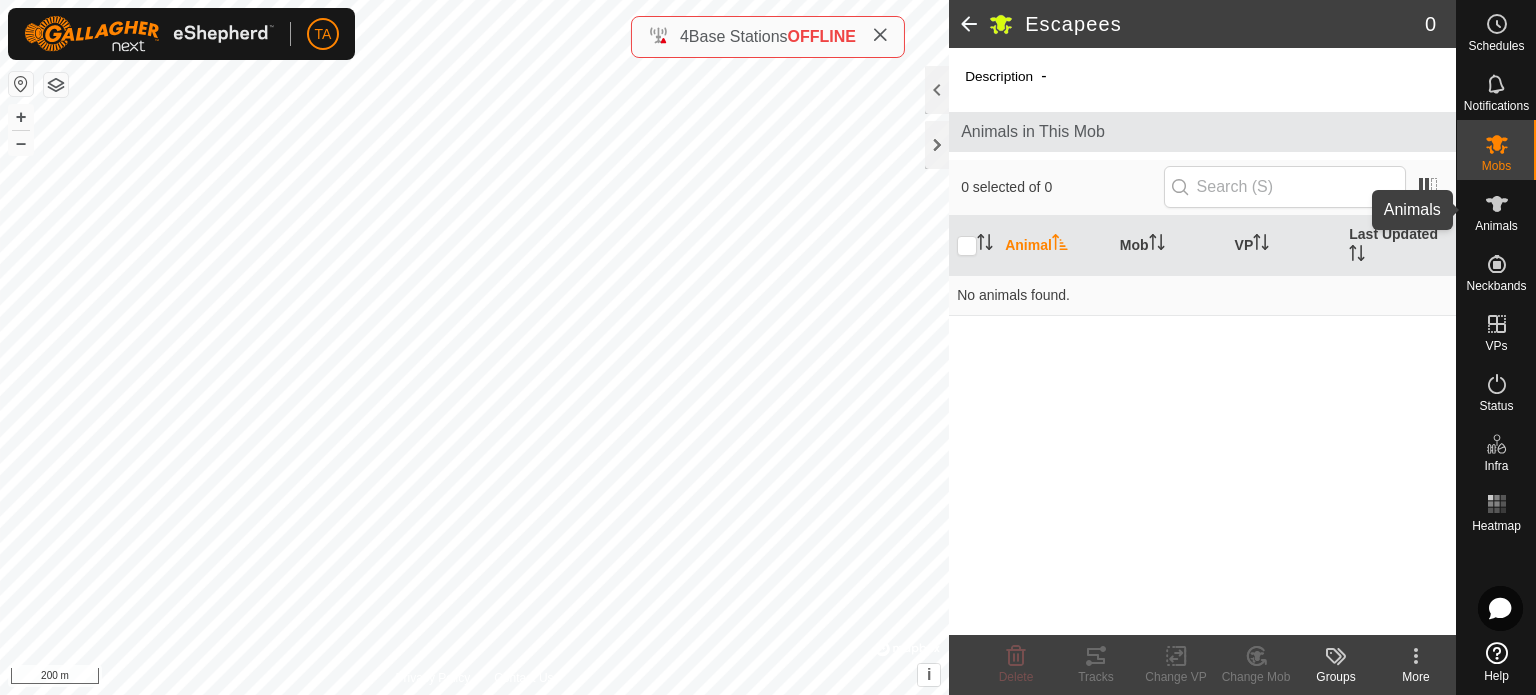 click at bounding box center [1497, 204] 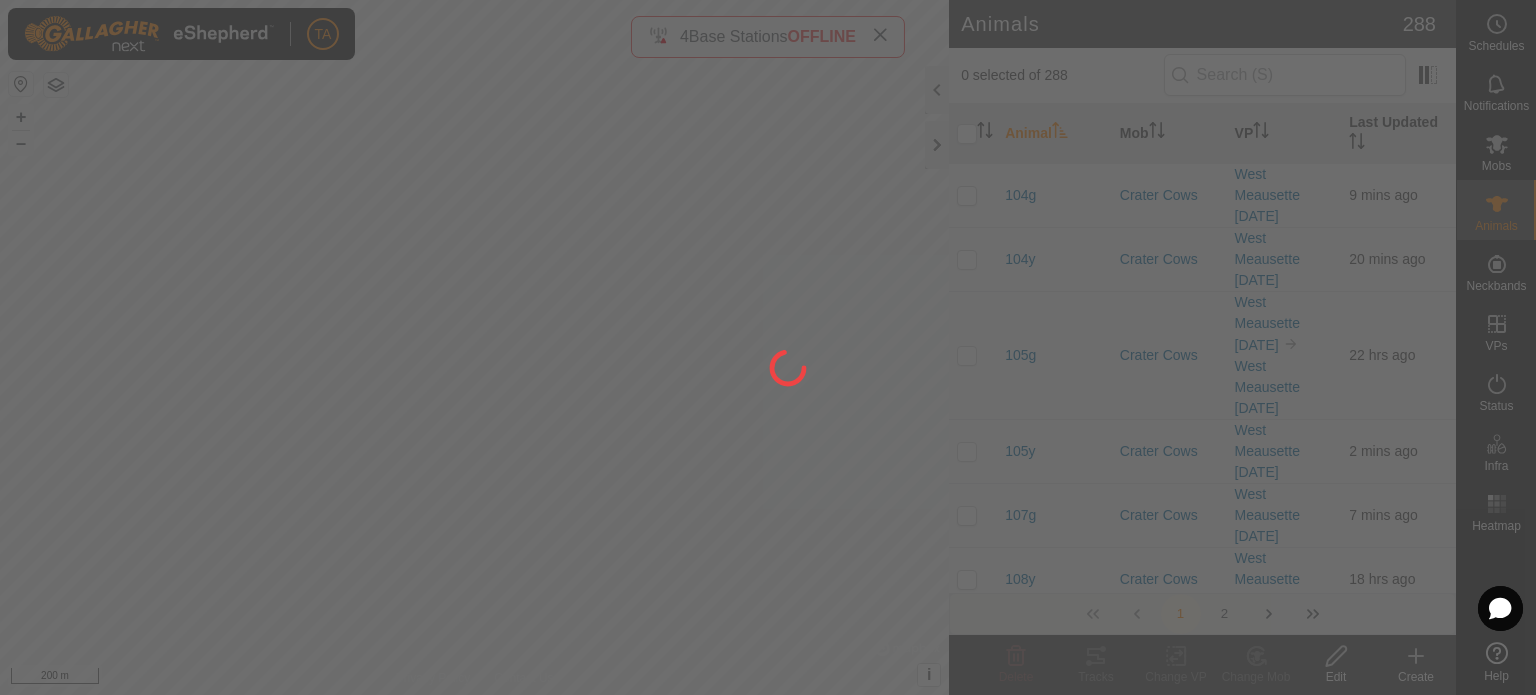 drag, startPoint x: 354, startPoint y: 97, endPoint x: 500, endPoint y: 226, distance: 194.82556 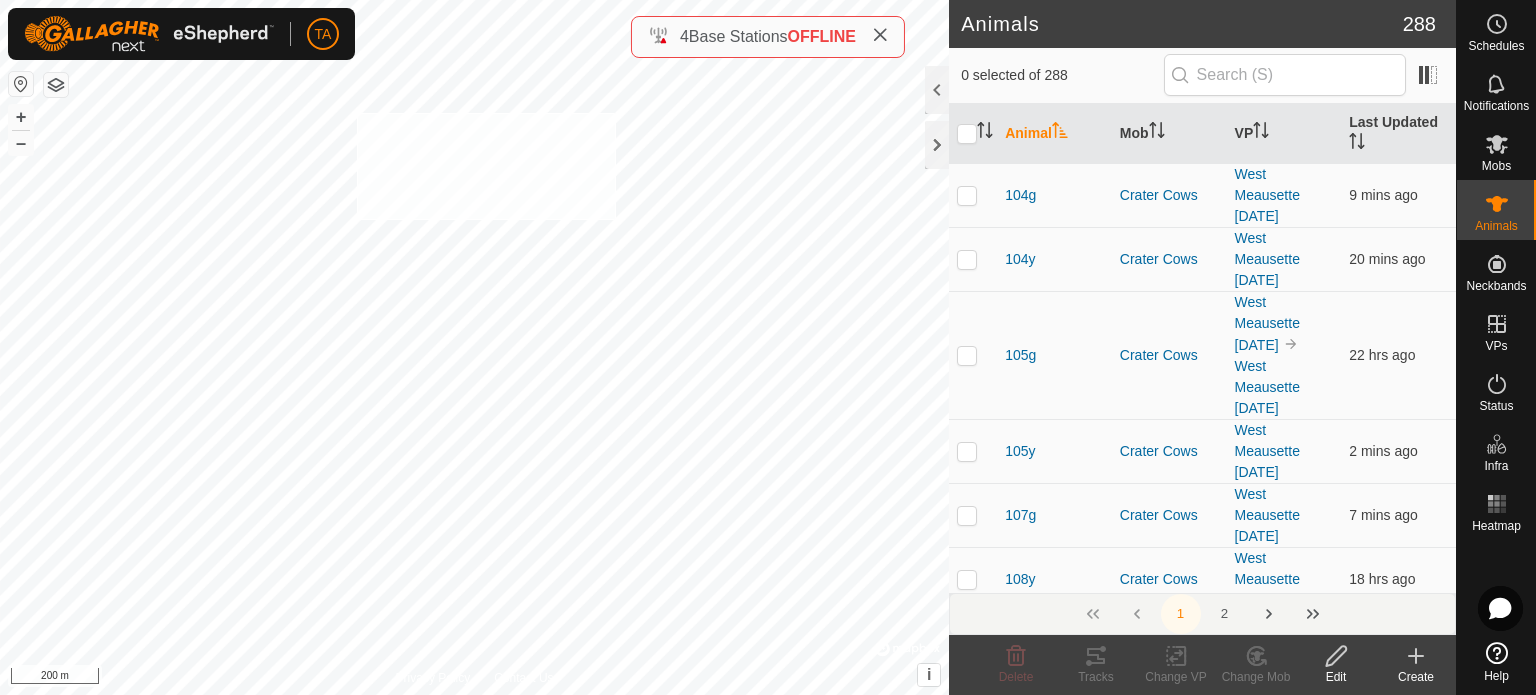 checkbox on "true" 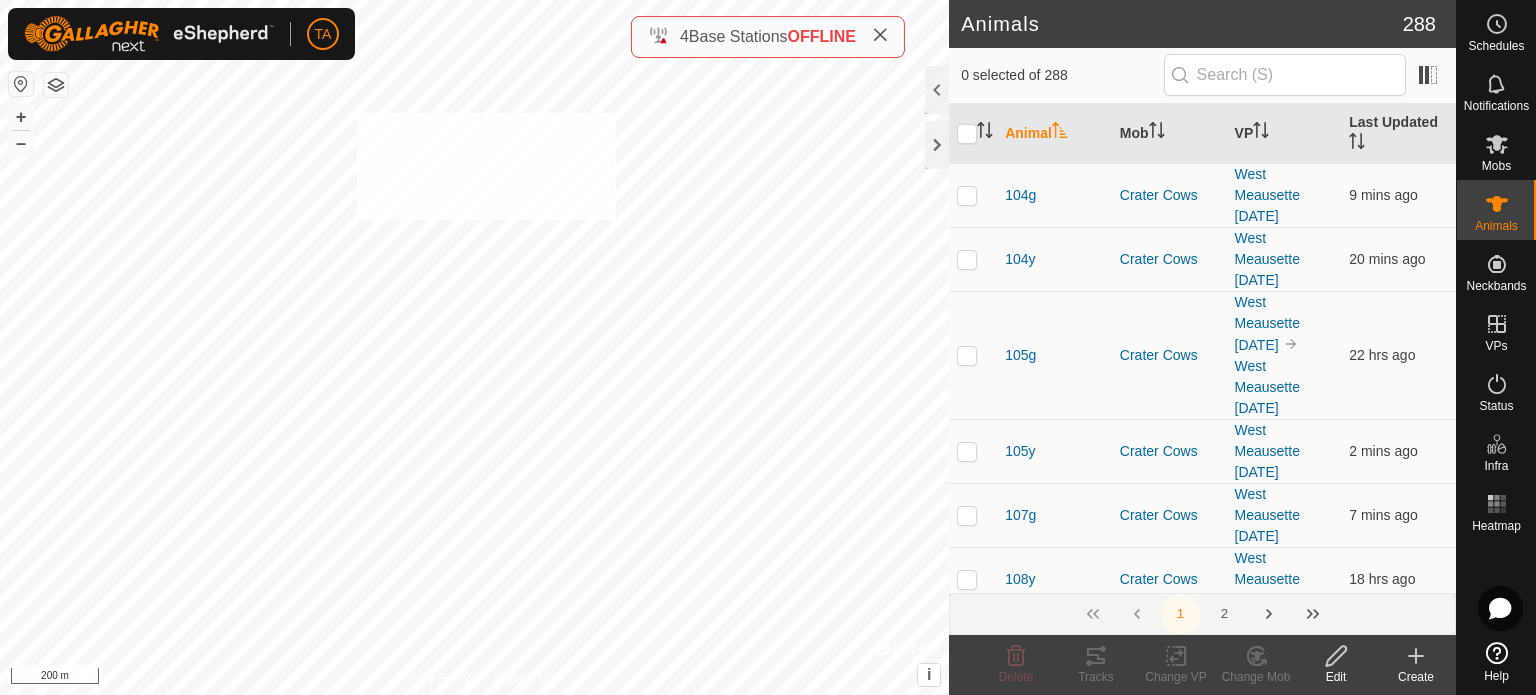 checkbox on "true" 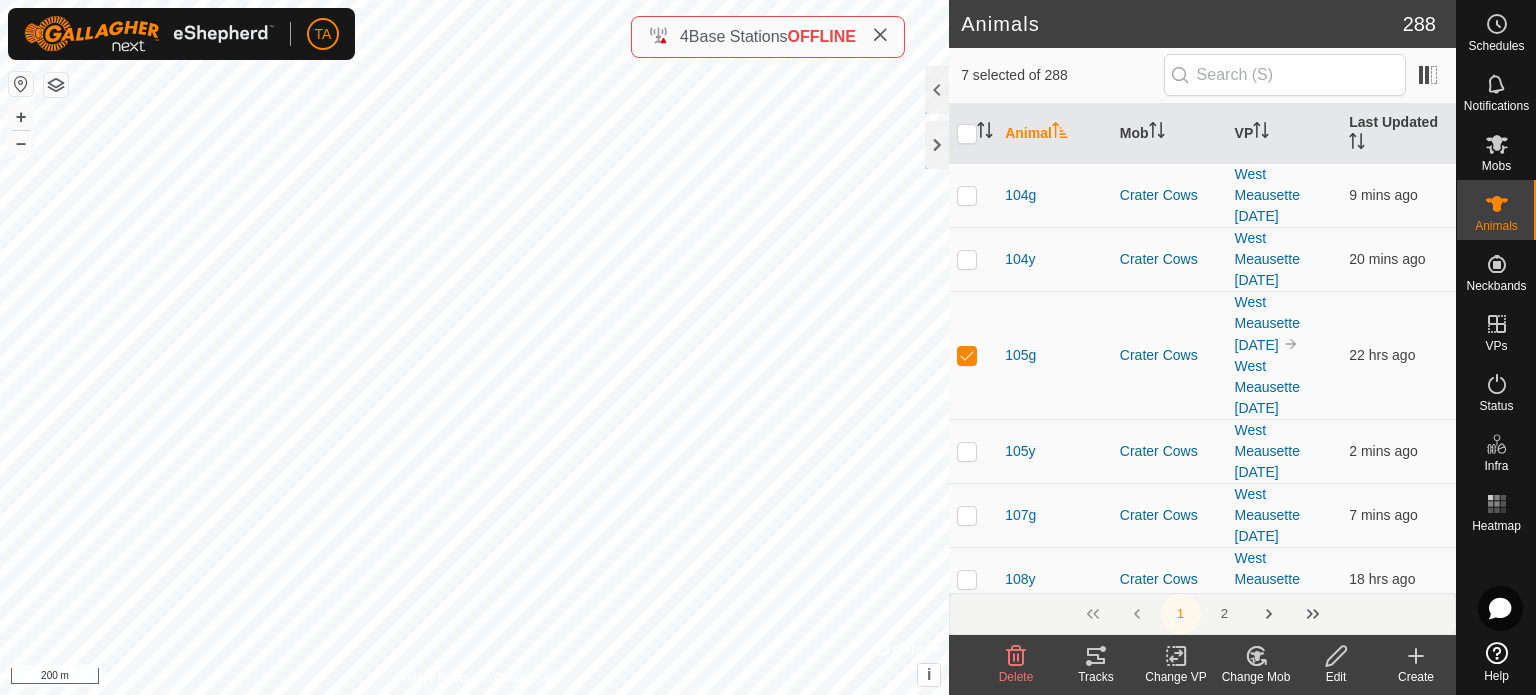click 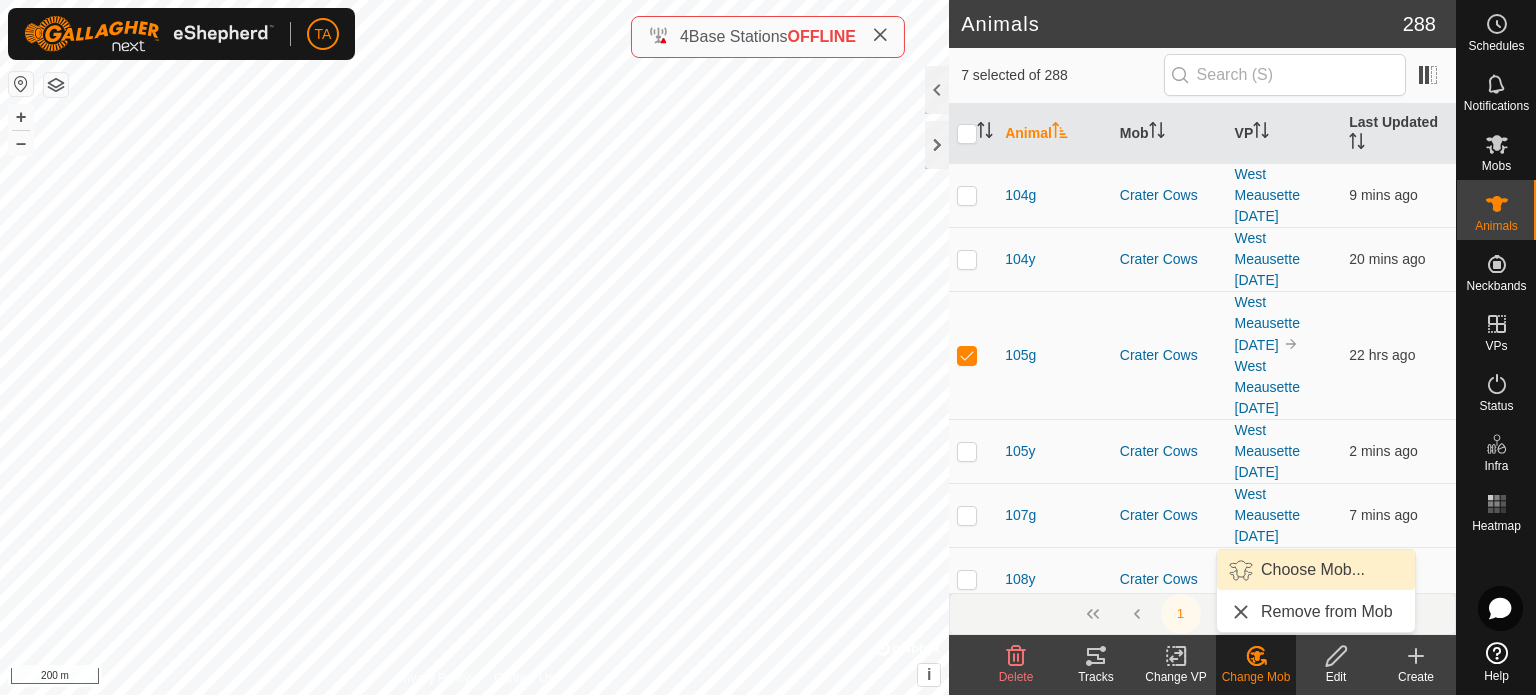 click on "Choose Mob..." at bounding box center [1316, 570] 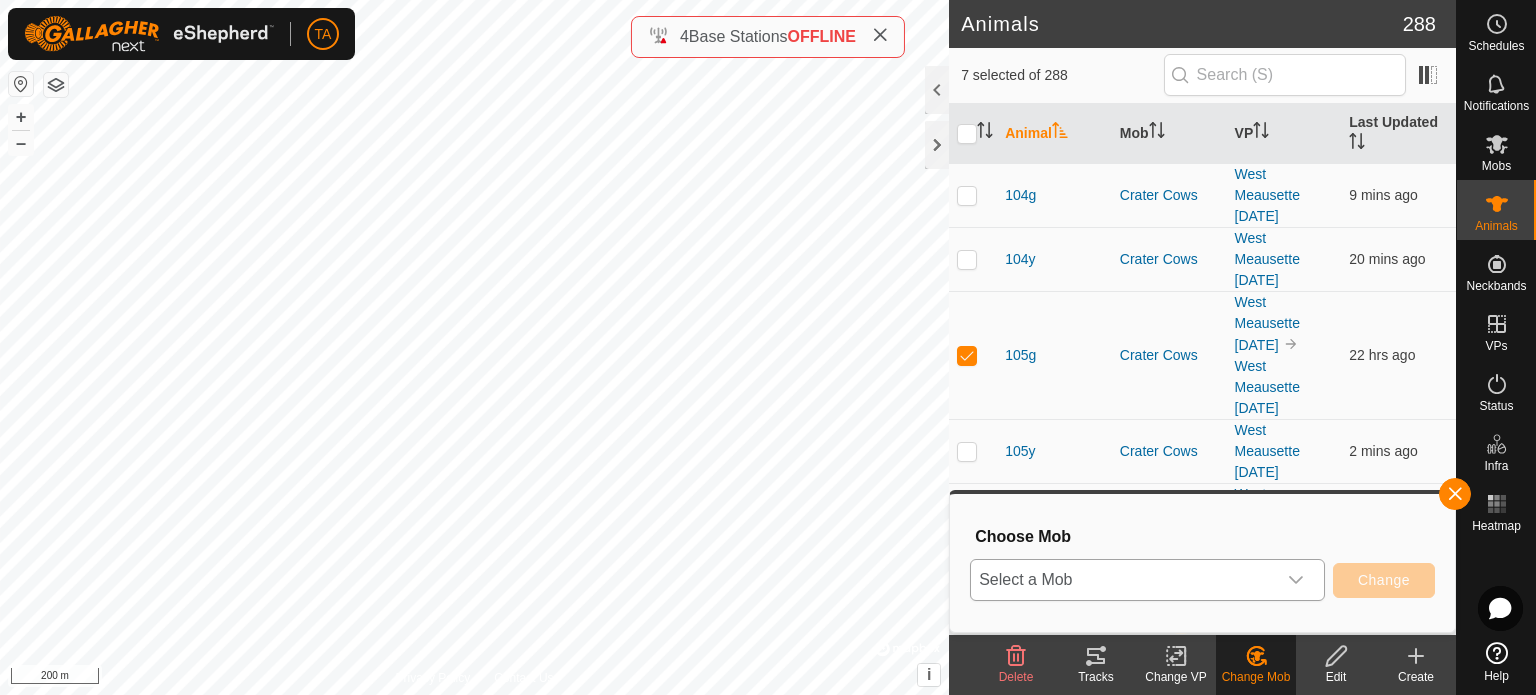click at bounding box center (1296, 580) 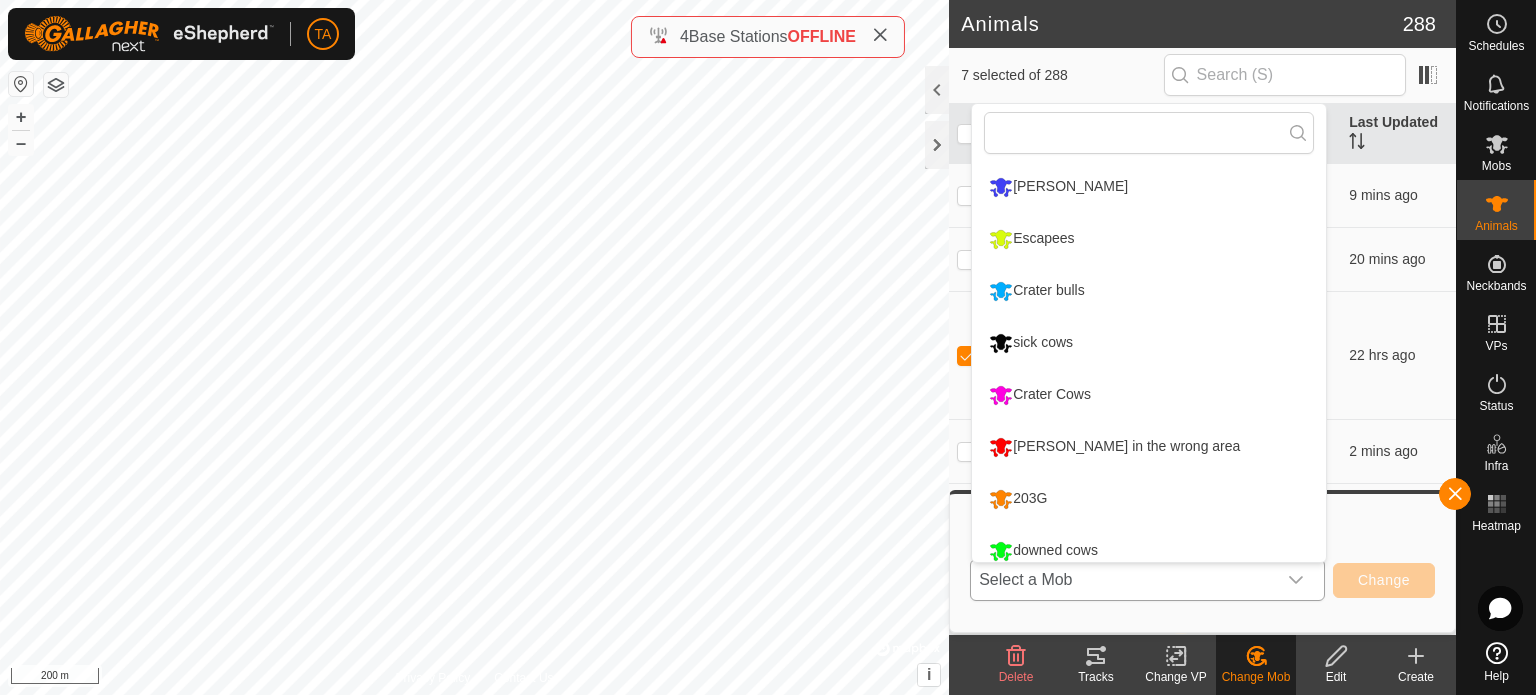 scroll, scrollTop: 14, scrollLeft: 0, axis: vertical 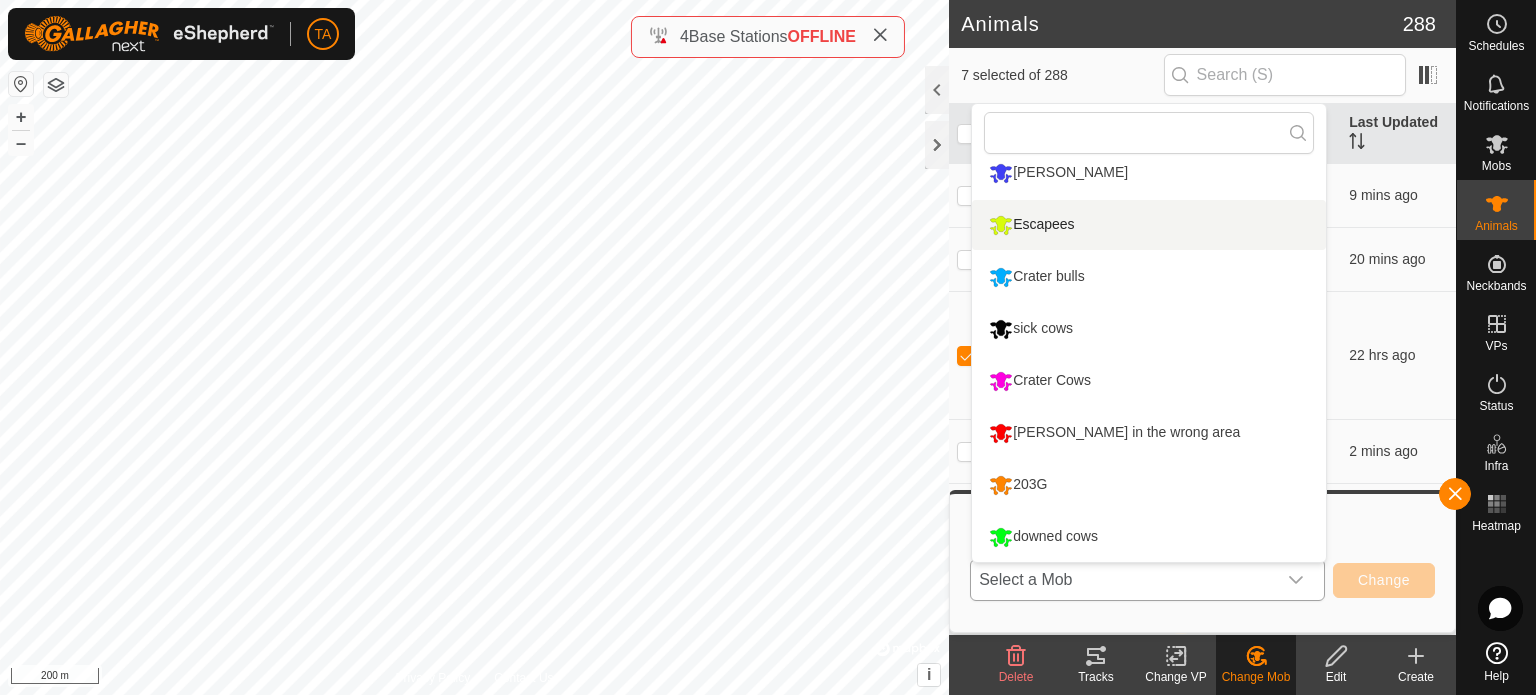 click on "Escapees" at bounding box center (1149, 225) 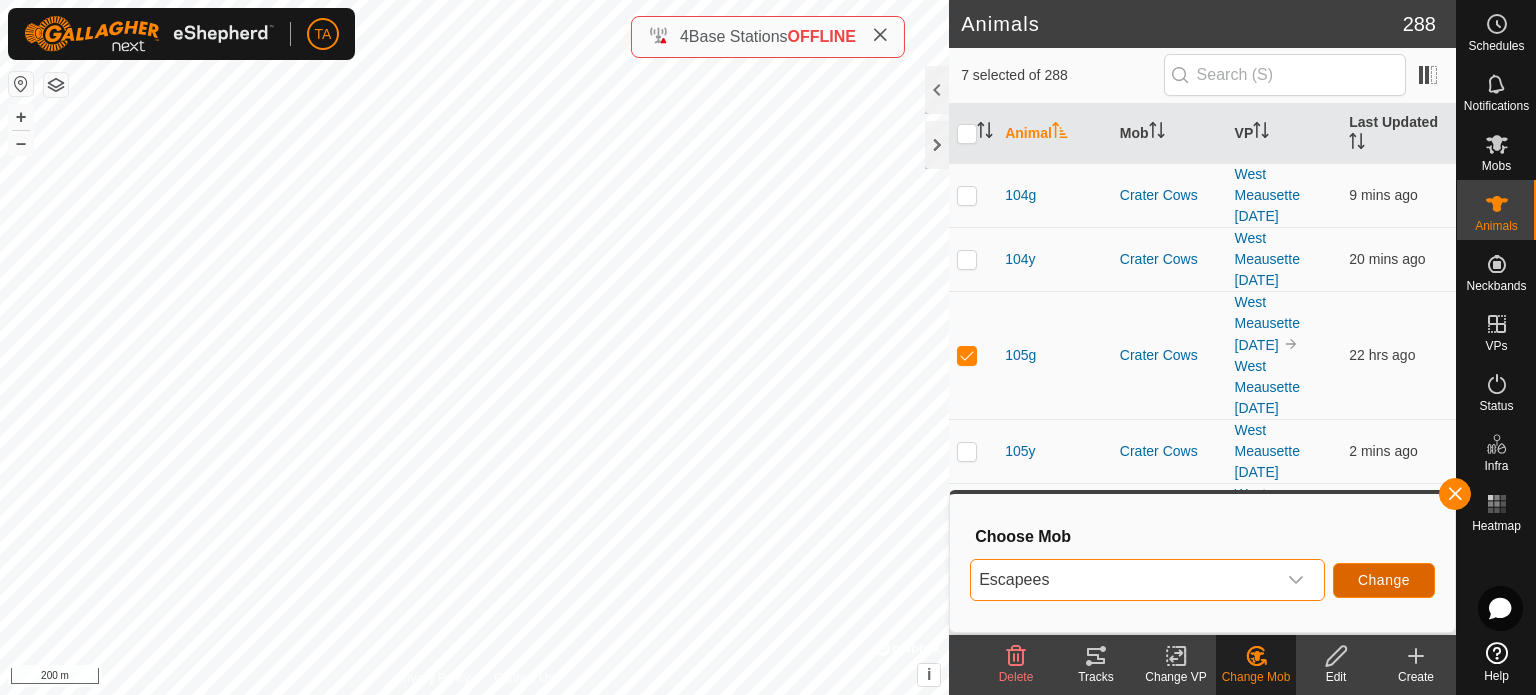 click on "Change" at bounding box center [1384, 580] 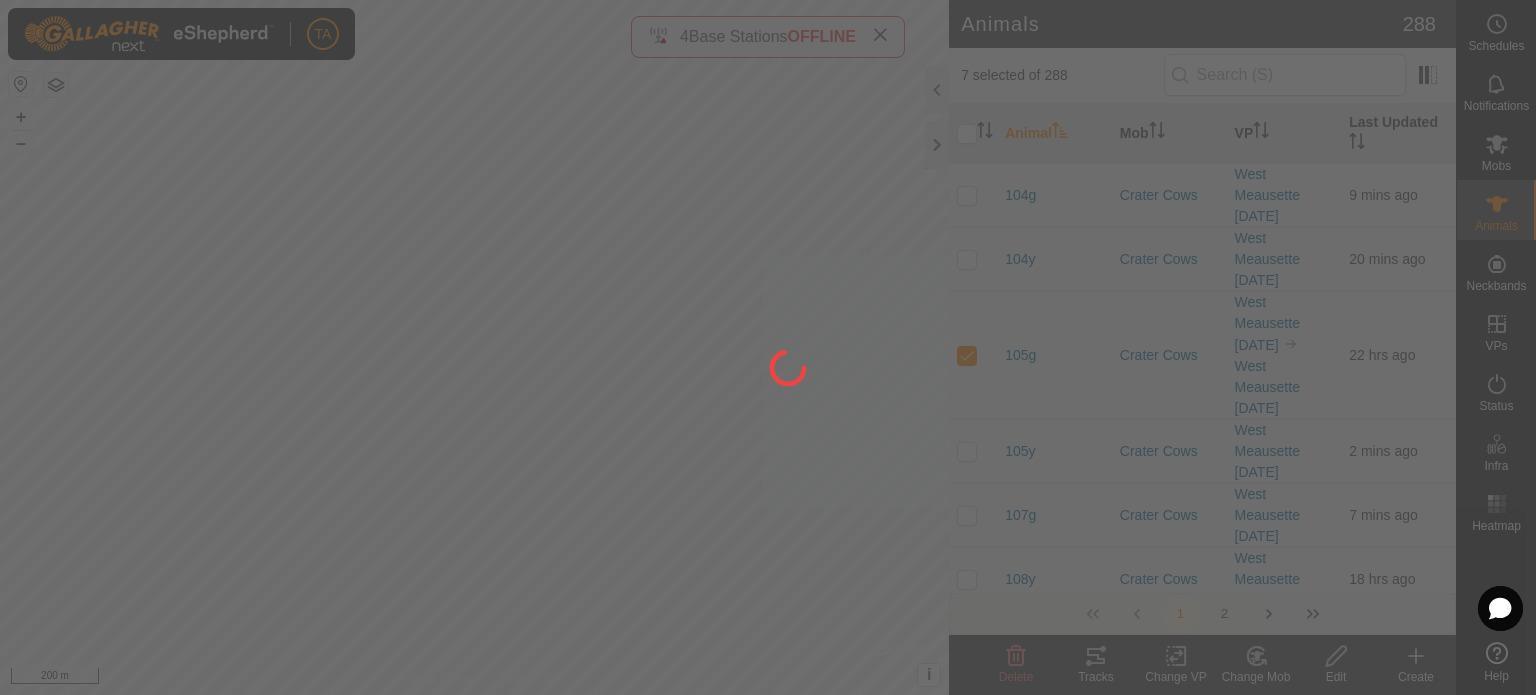checkbox on "false" 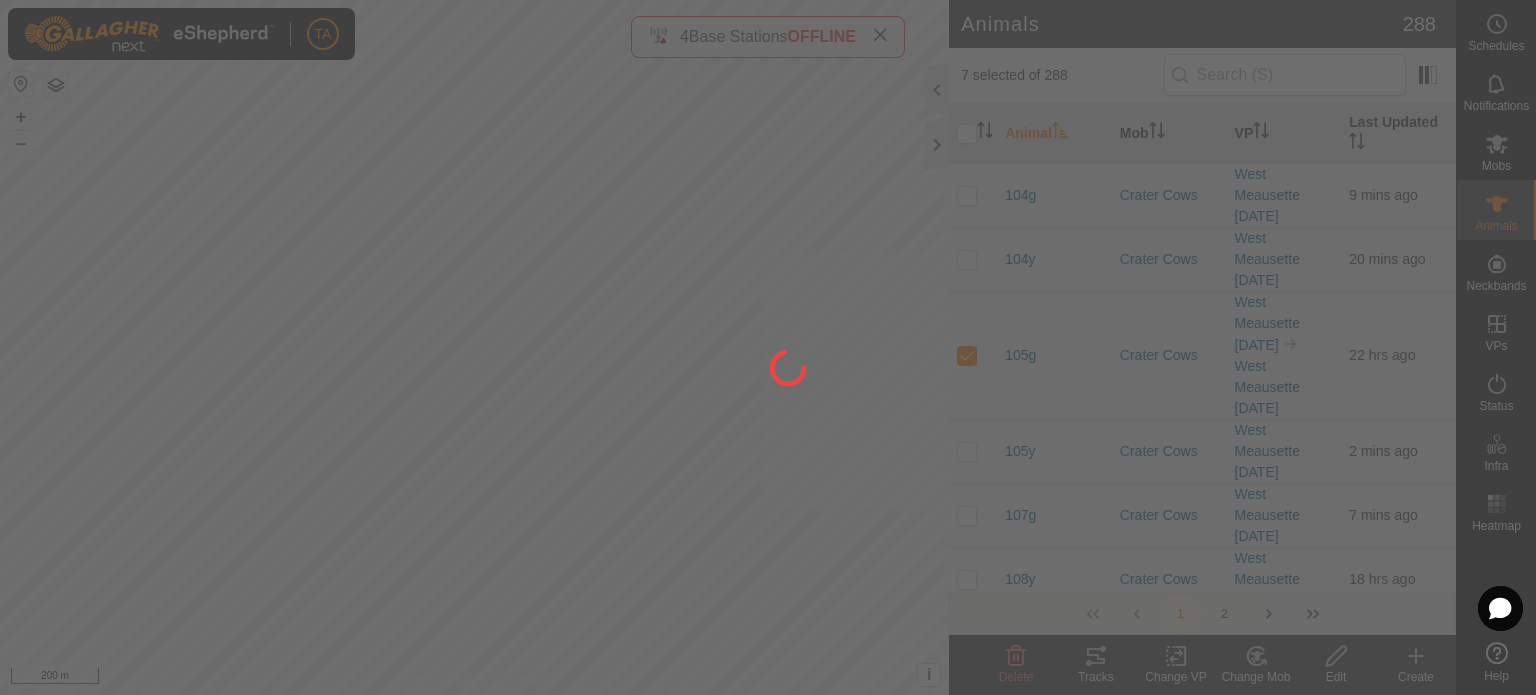 checkbox on "false" 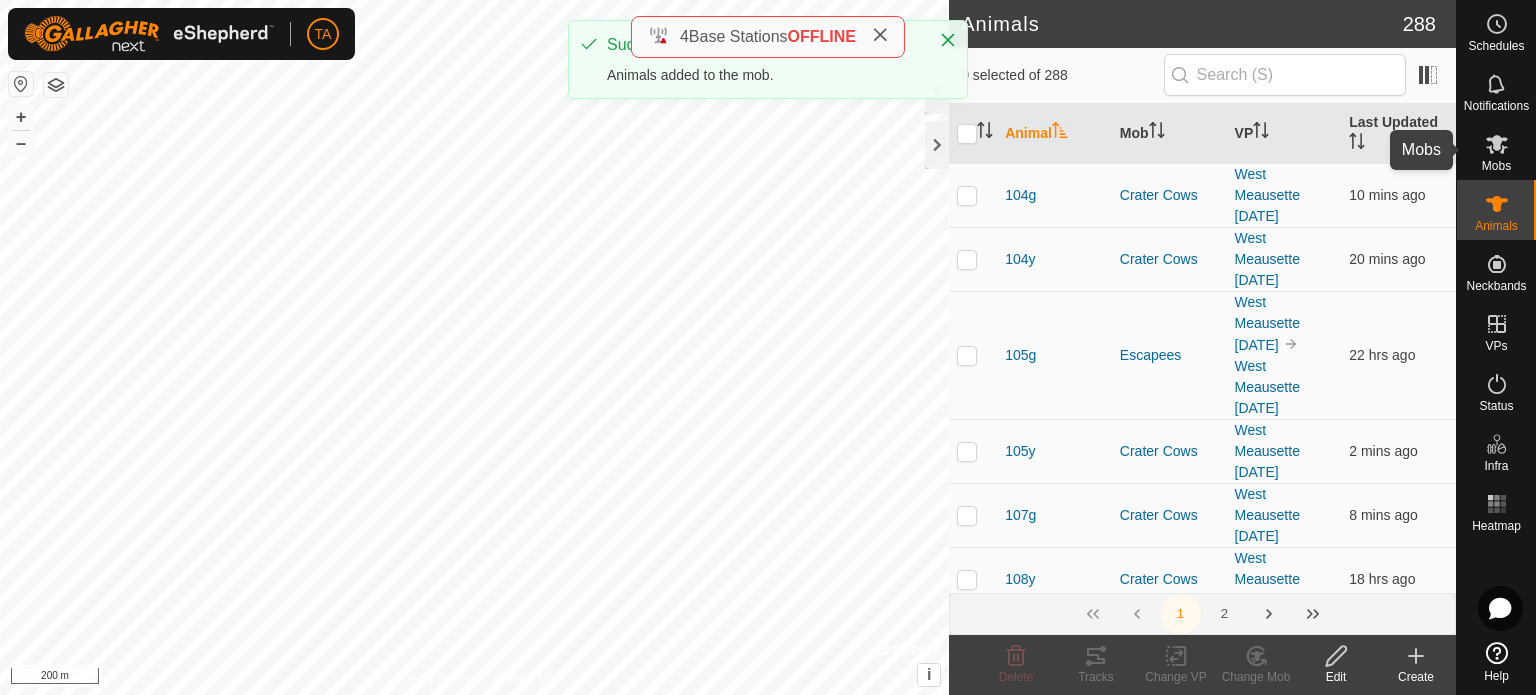 click at bounding box center [1497, 144] 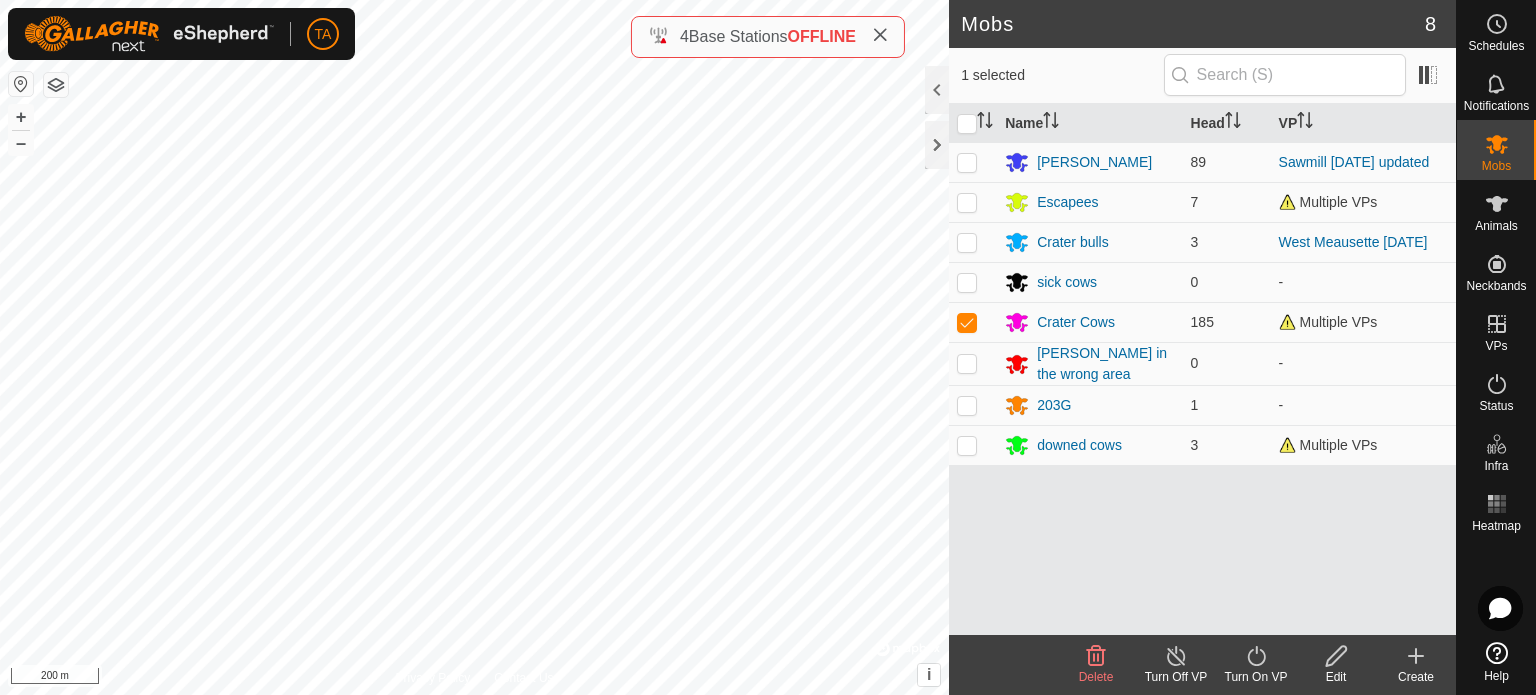 click on "Turn On VP" 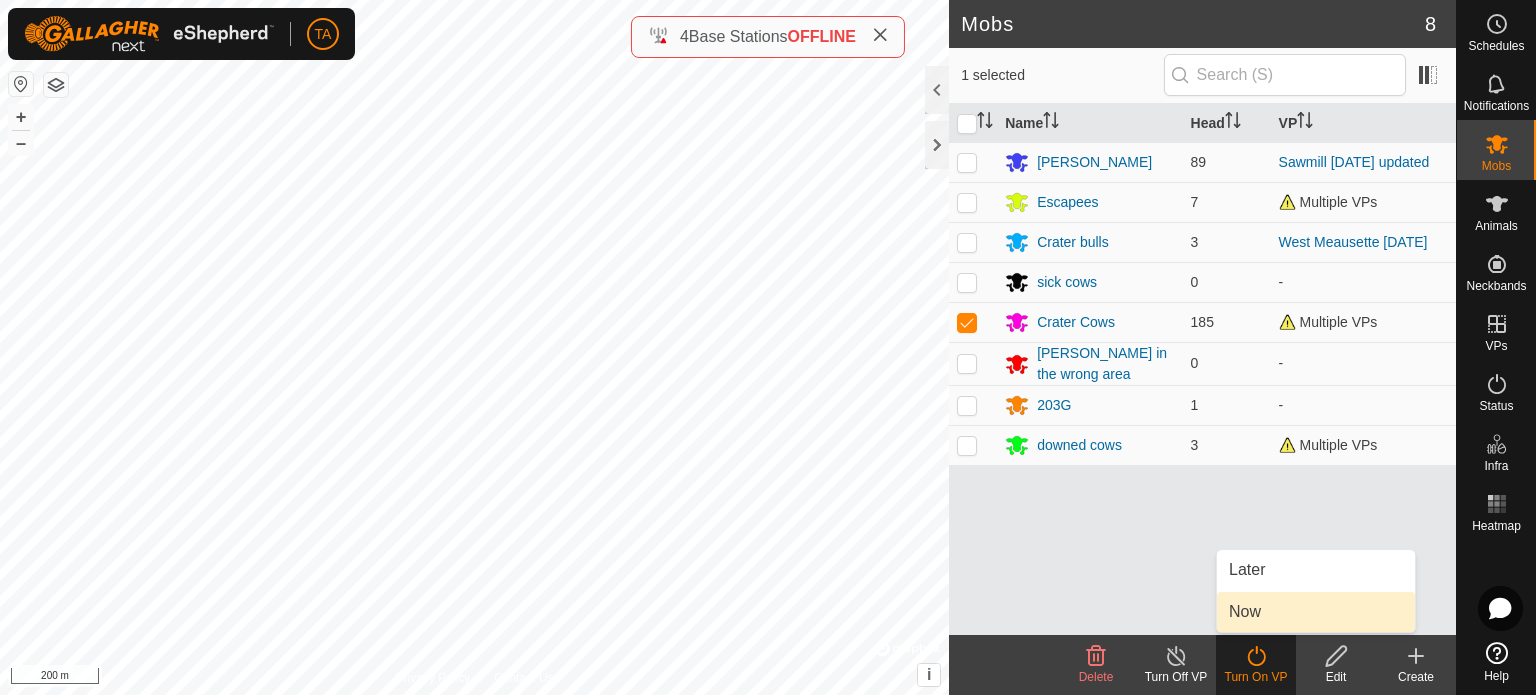 click on "Now" at bounding box center [1316, 612] 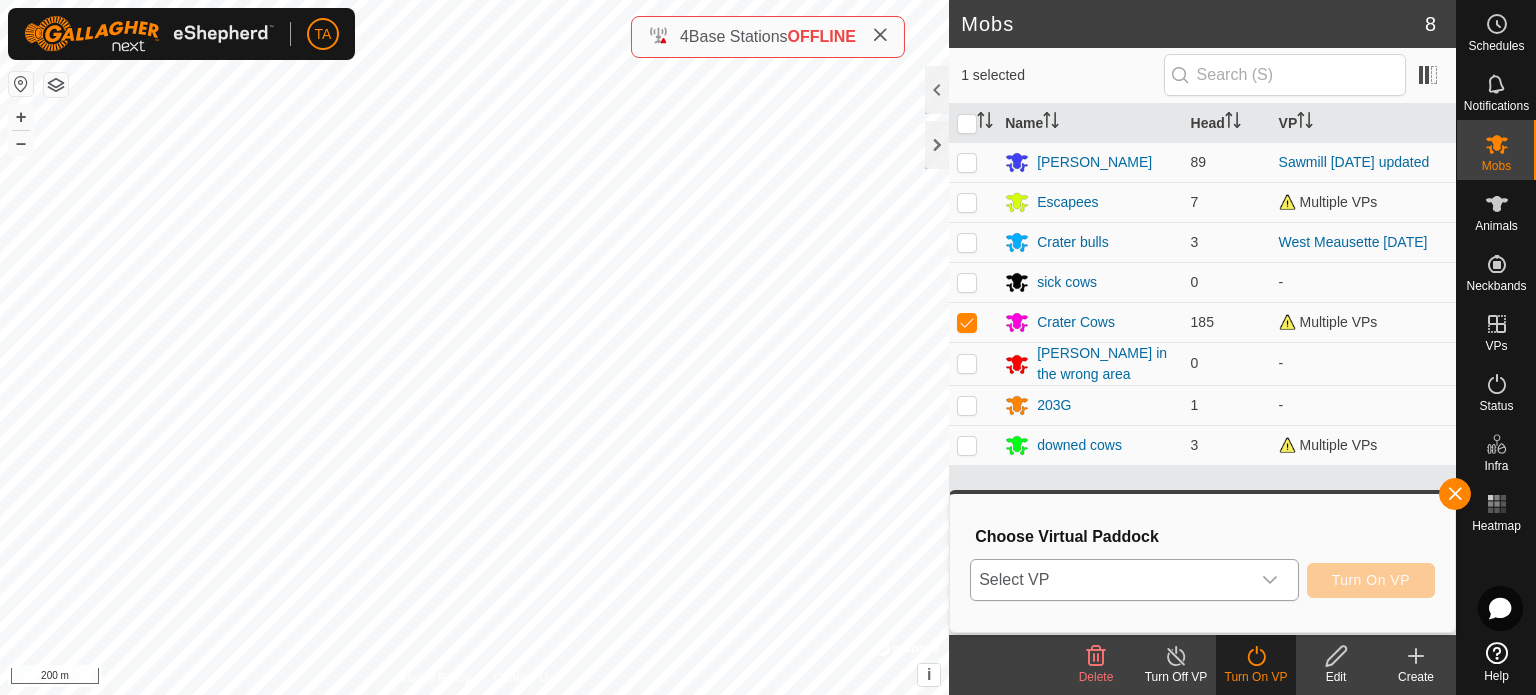 click 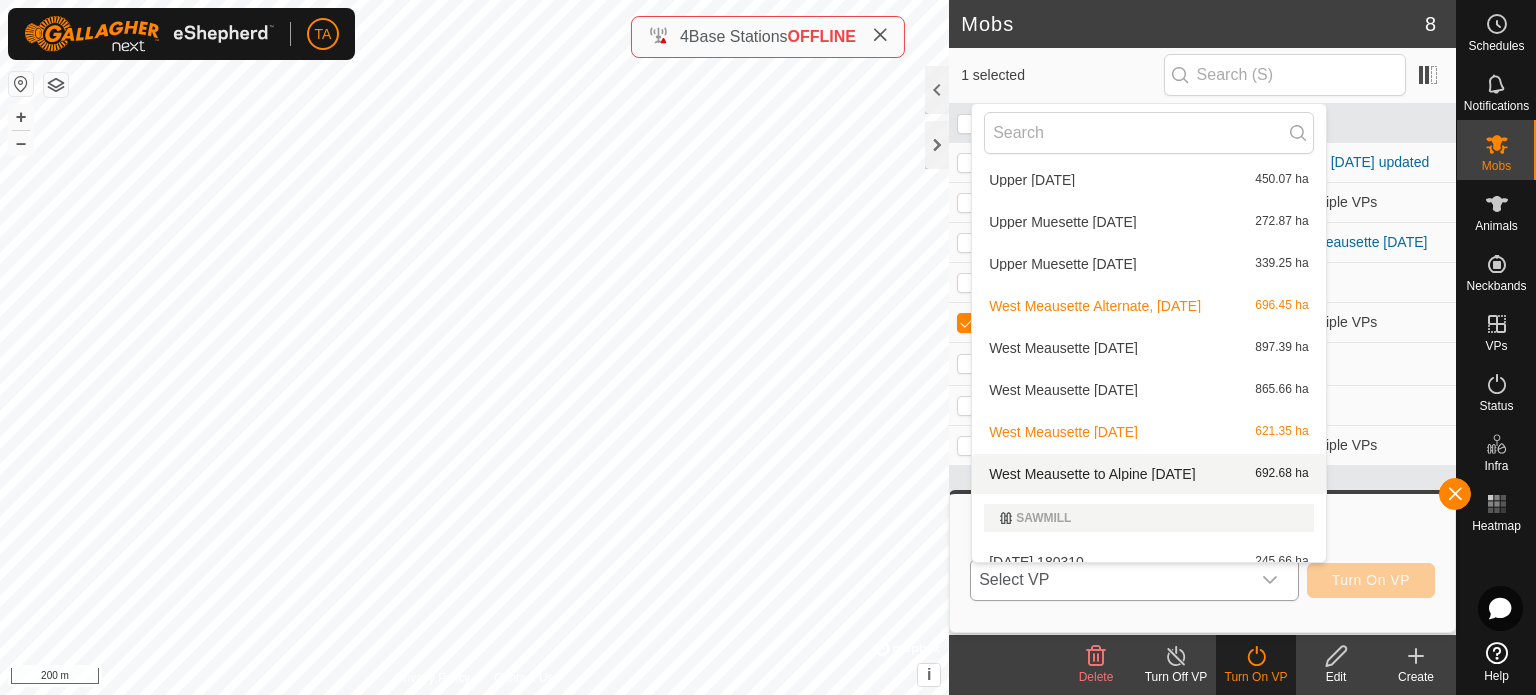 scroll, scrollTop: 2970, scrollLeft: 0, axis: vertical 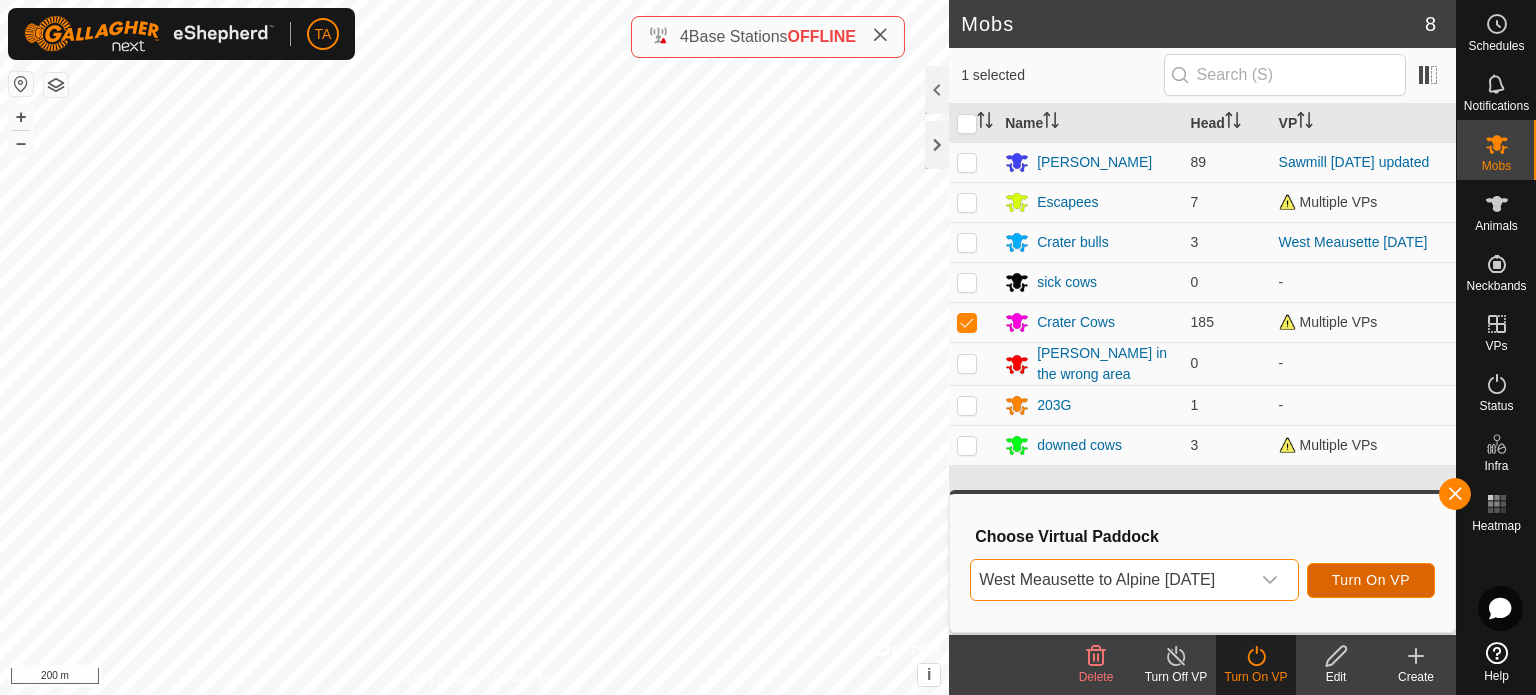 click on "Turn On VP" at bounding box center [1371, 580] 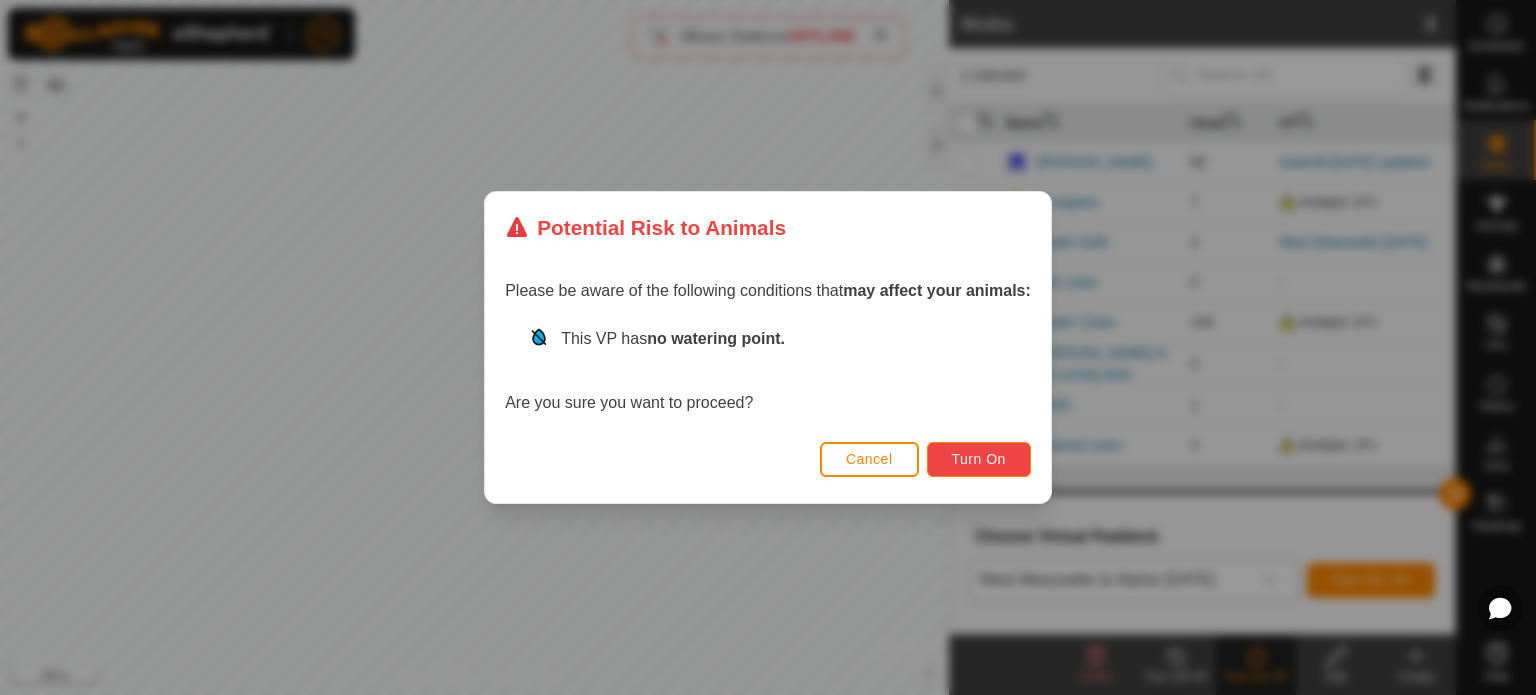 click on "Turn On" at bounding box center (979, 459) 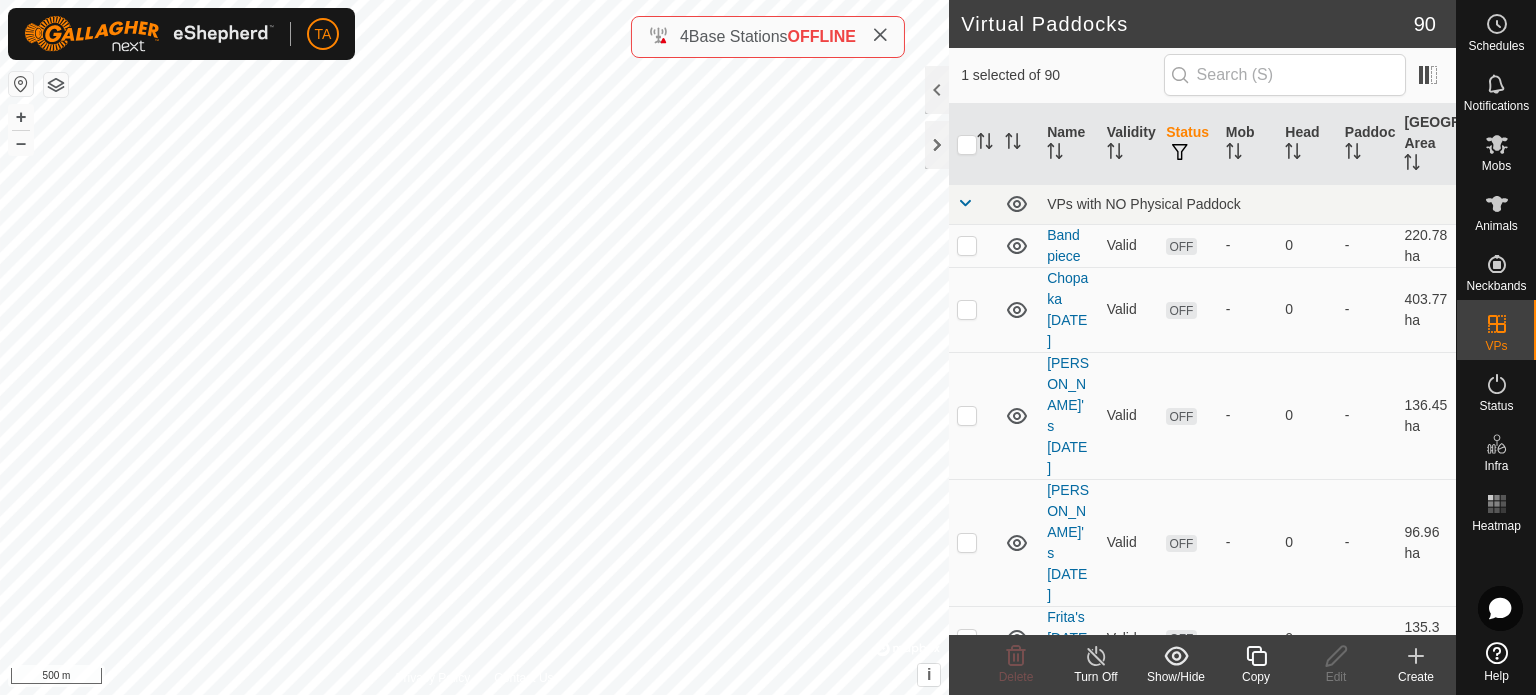 click on "Copy" 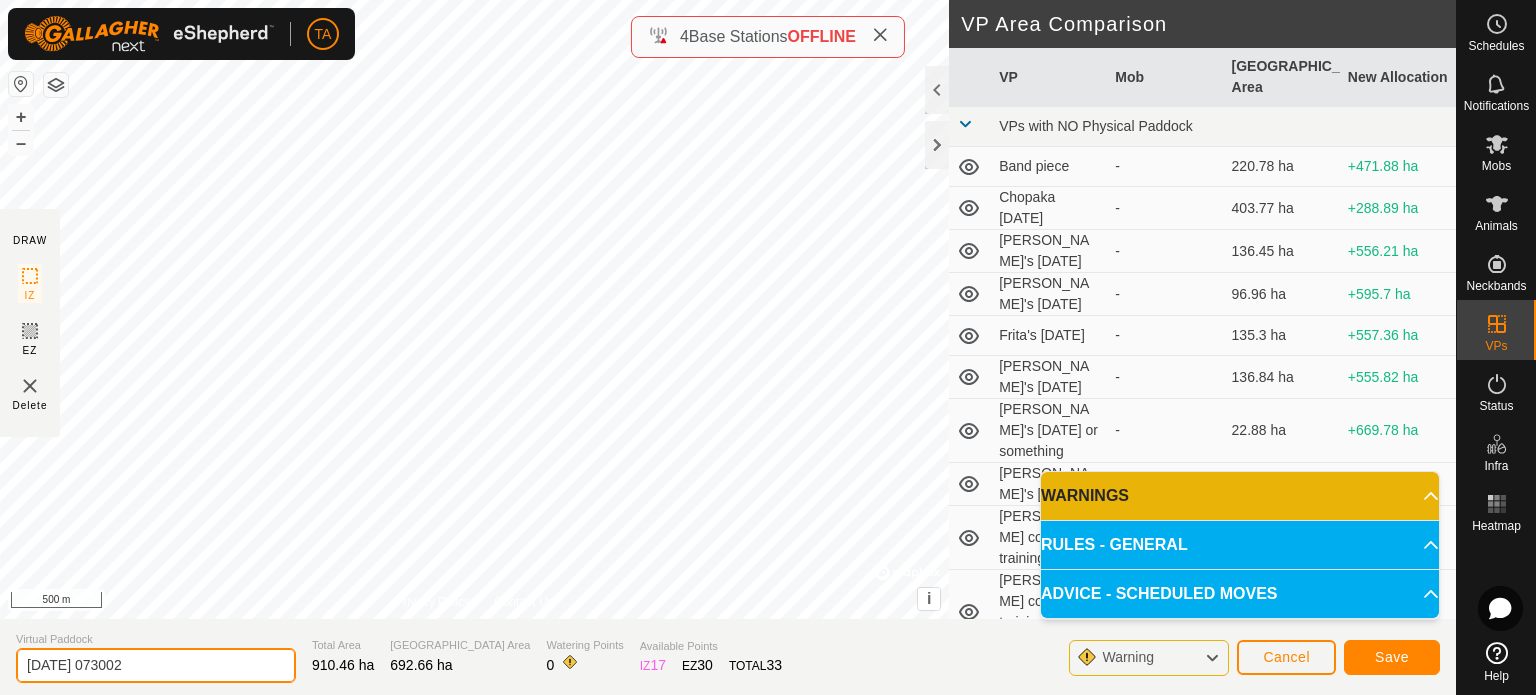 drag, startPoint x: 163, startPoint y: 670, endPoint x: 1, endPoint y: 680, distance: 162.30835 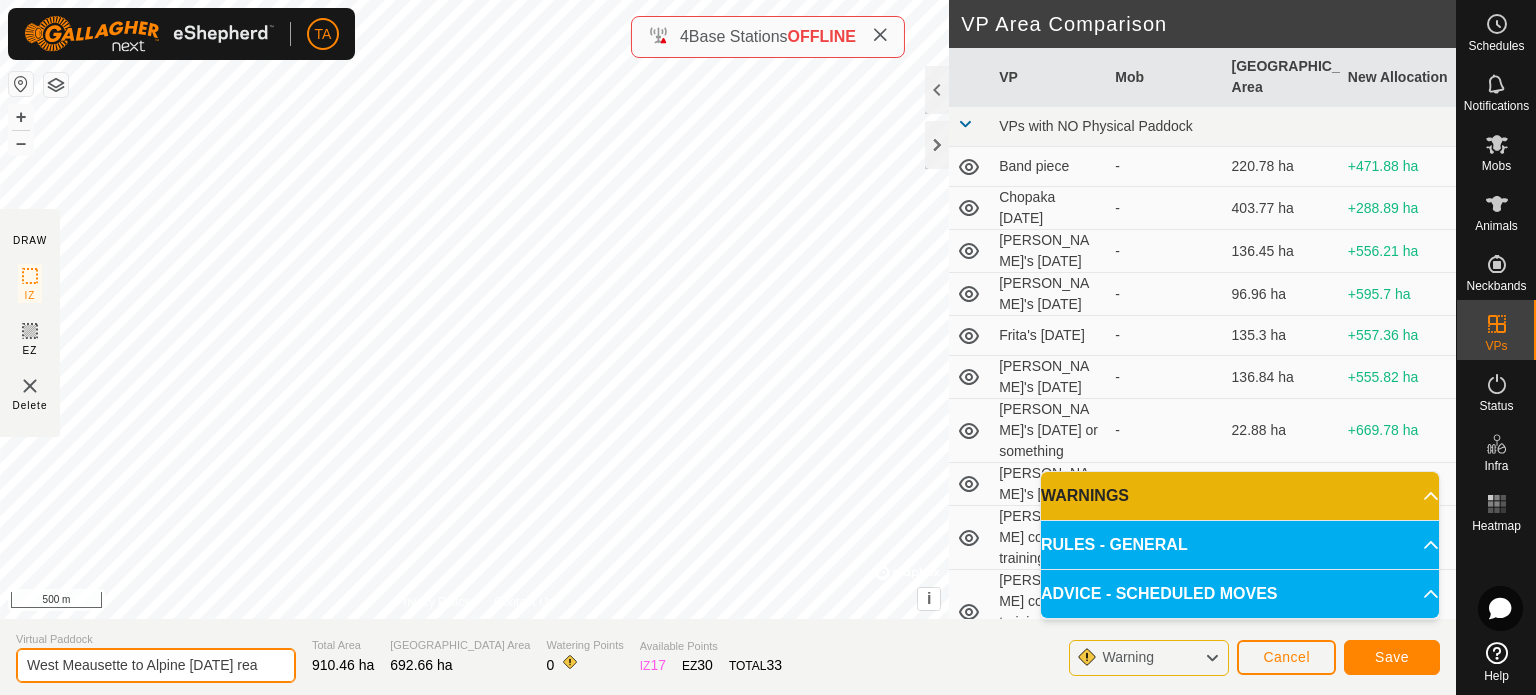 scroll, scrollTop: 0, scrollLeft: 26, axis: horizontal 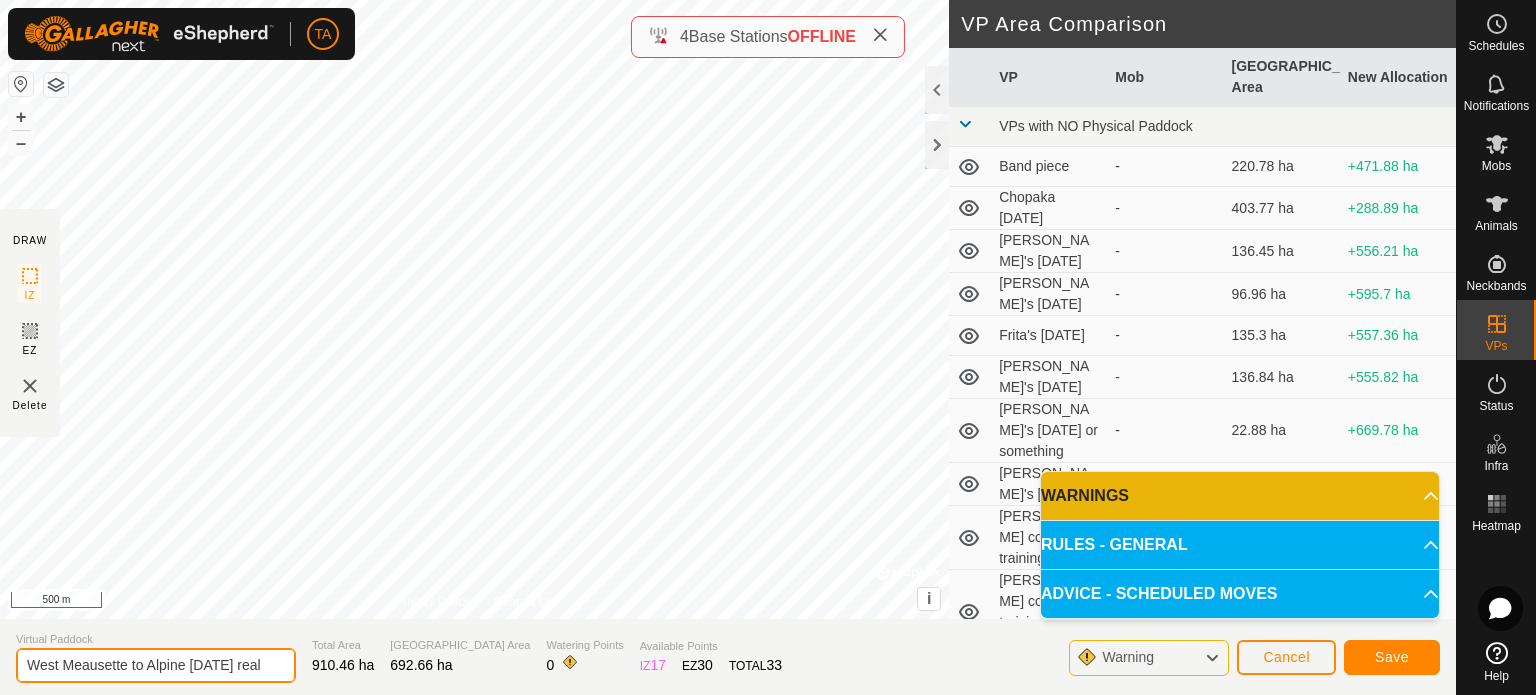 type on "West Meausette to Alpine [DATE] real" 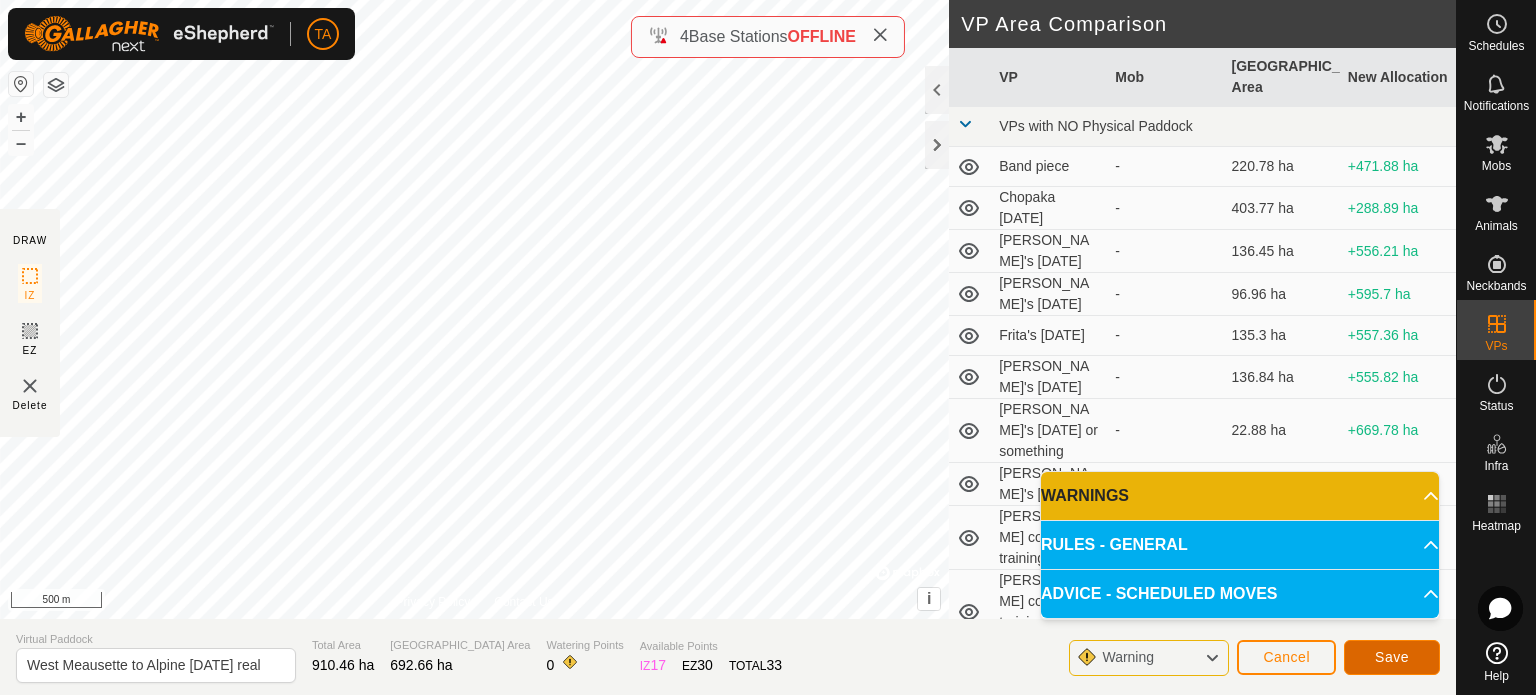 click on "Save" 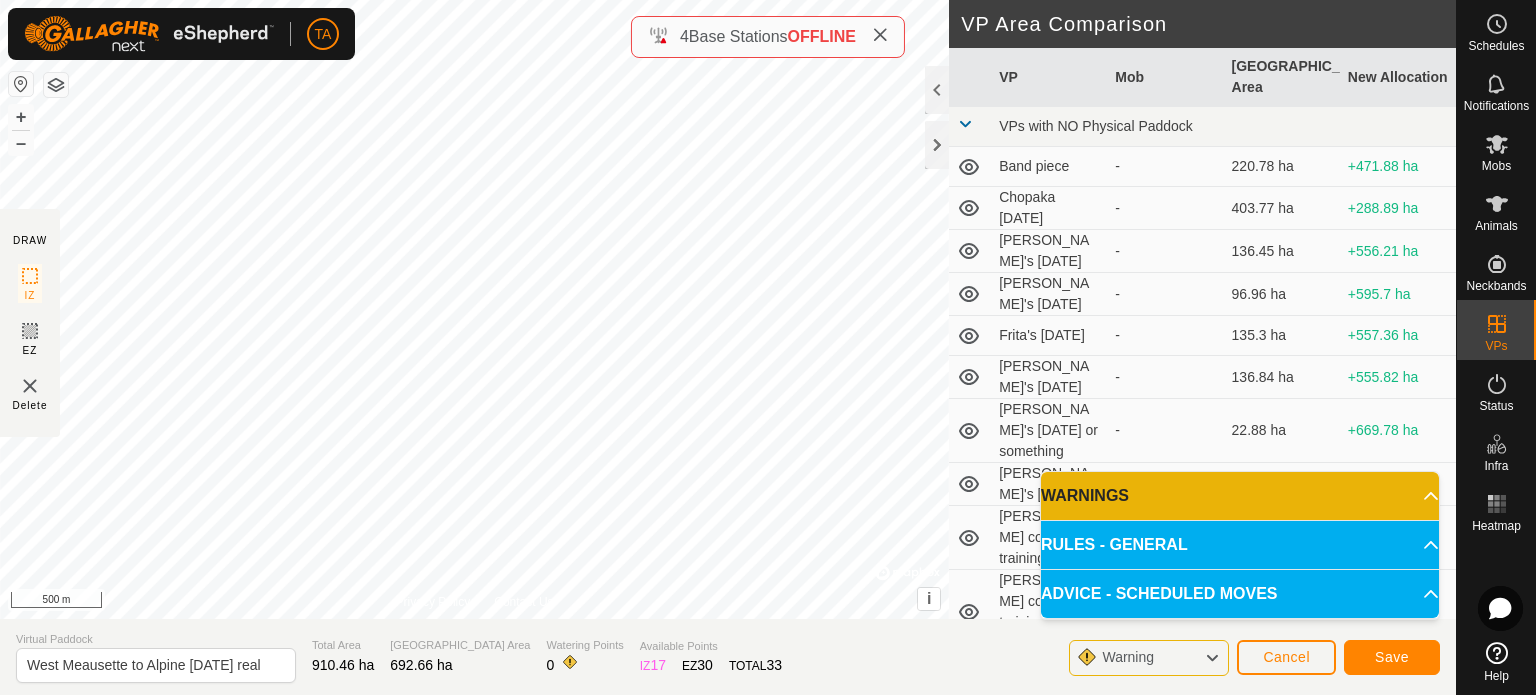 scroll, scrollTop: 0, scrollLeft: 0, axis: both 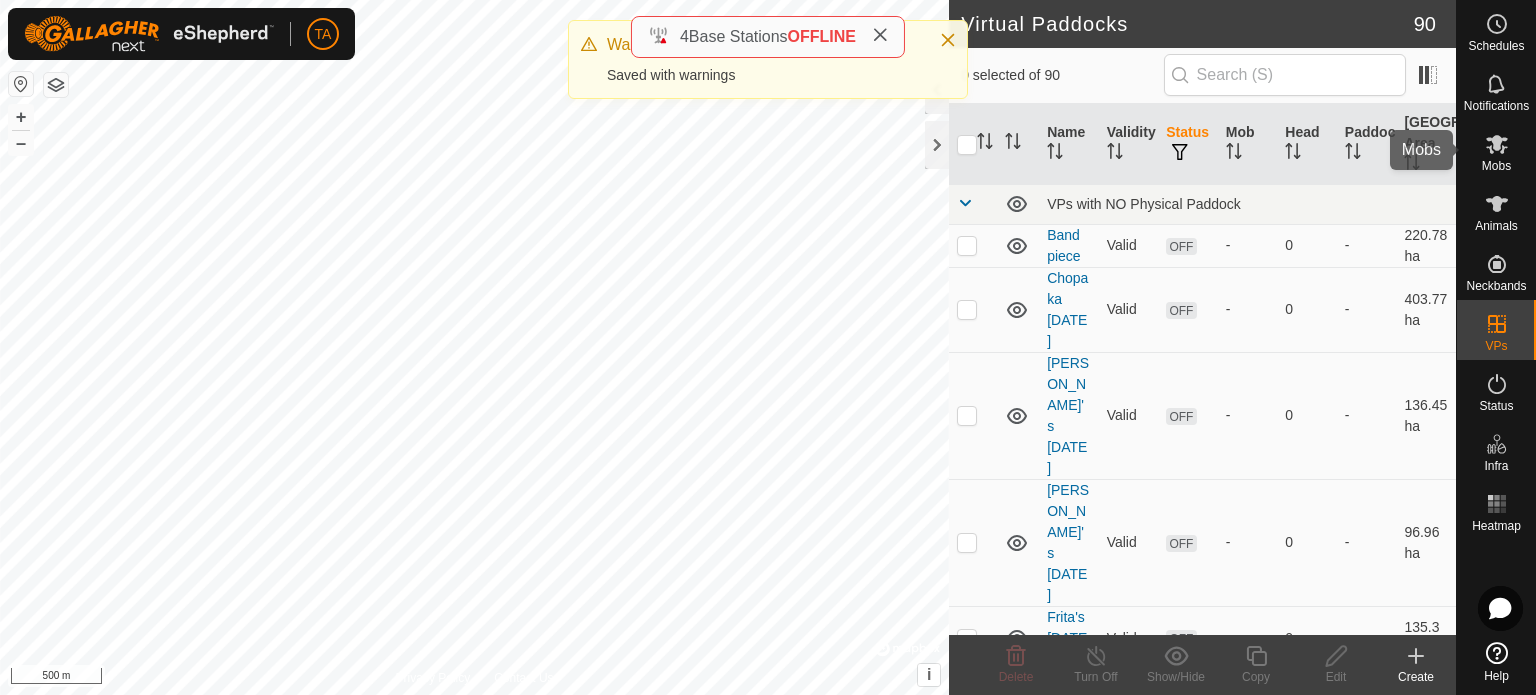 click at bounding box center [1497, 144] 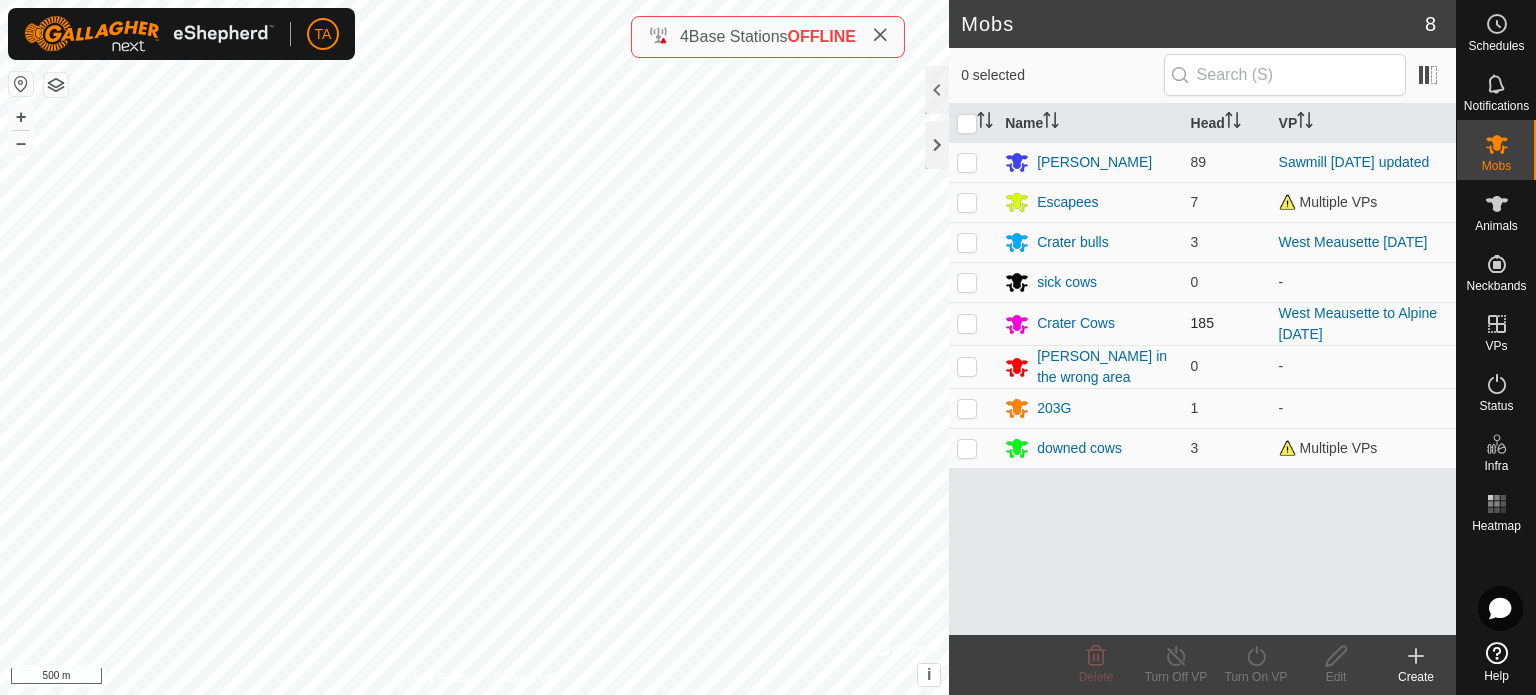 click at bounding box center [967, 323] 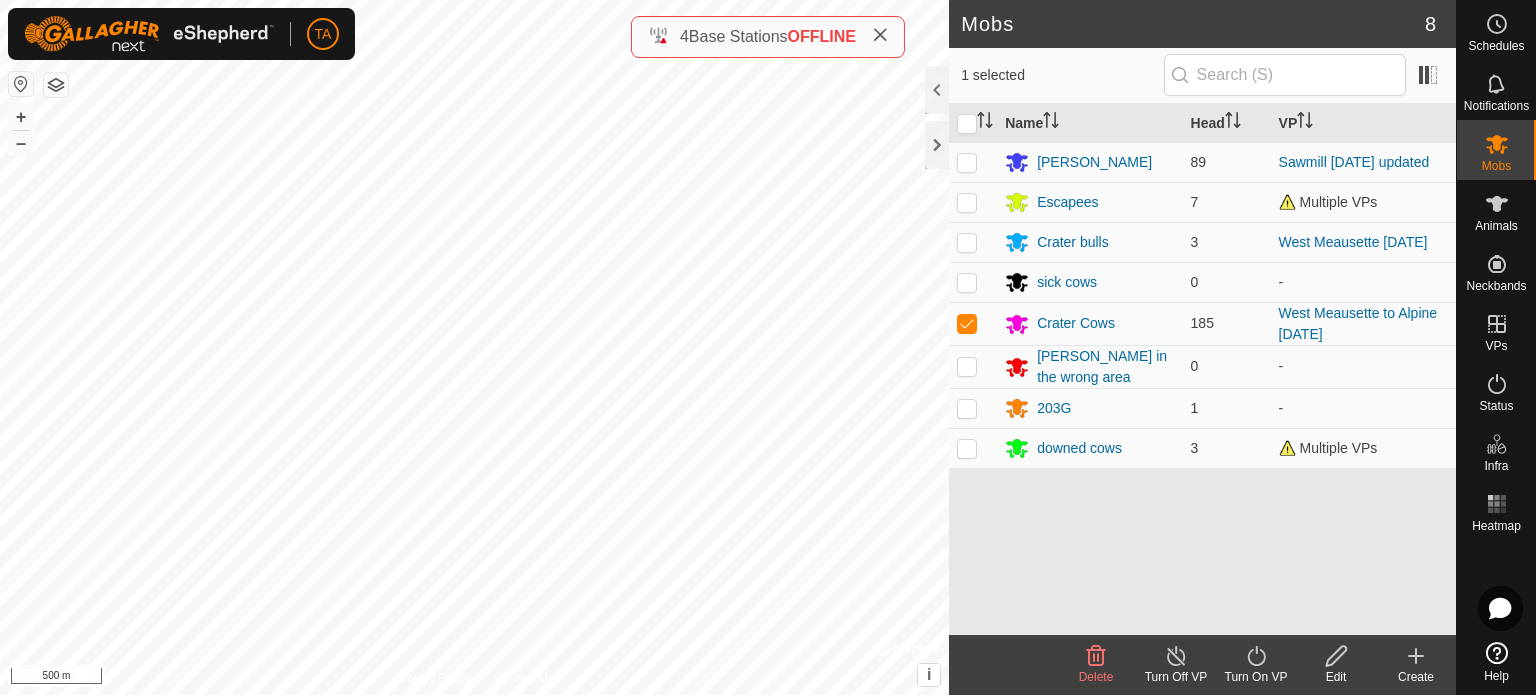 click 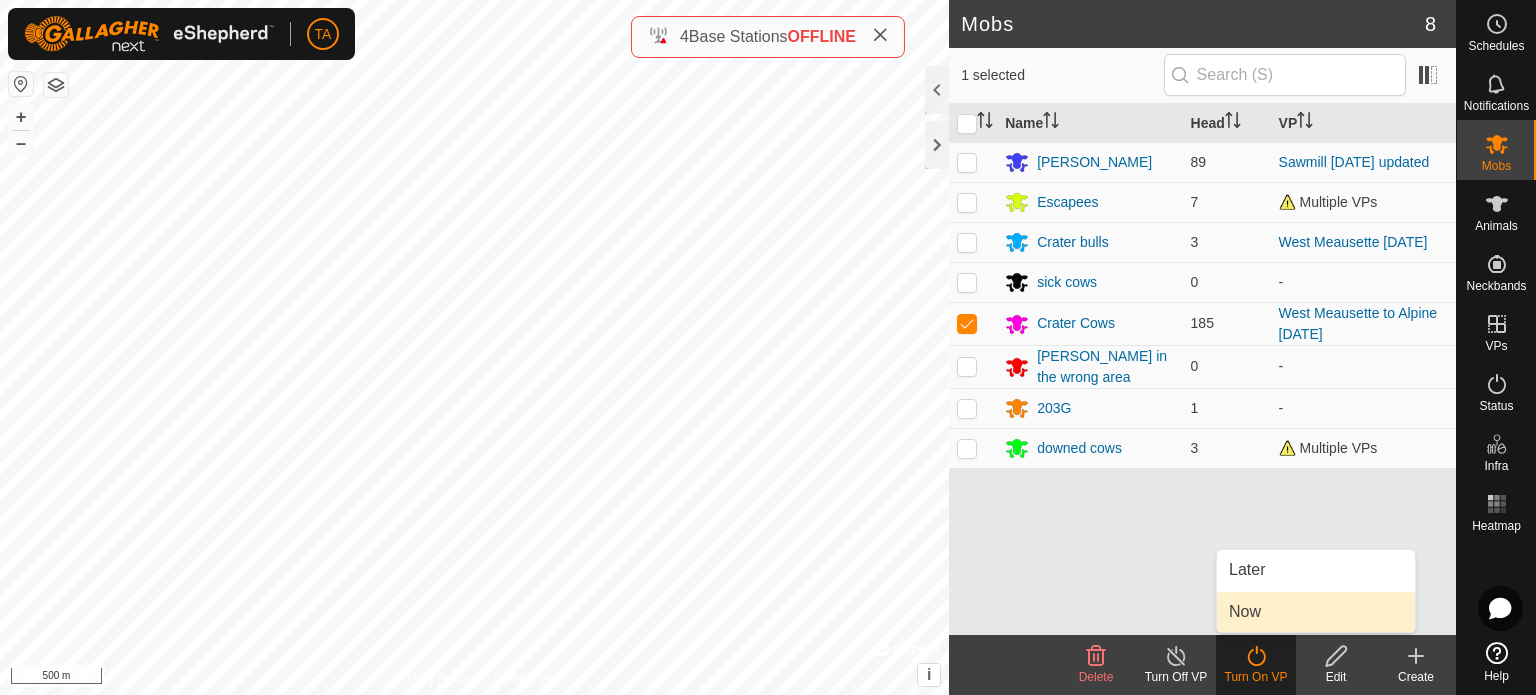 click on "Now" at bounding box center (1316, 612) 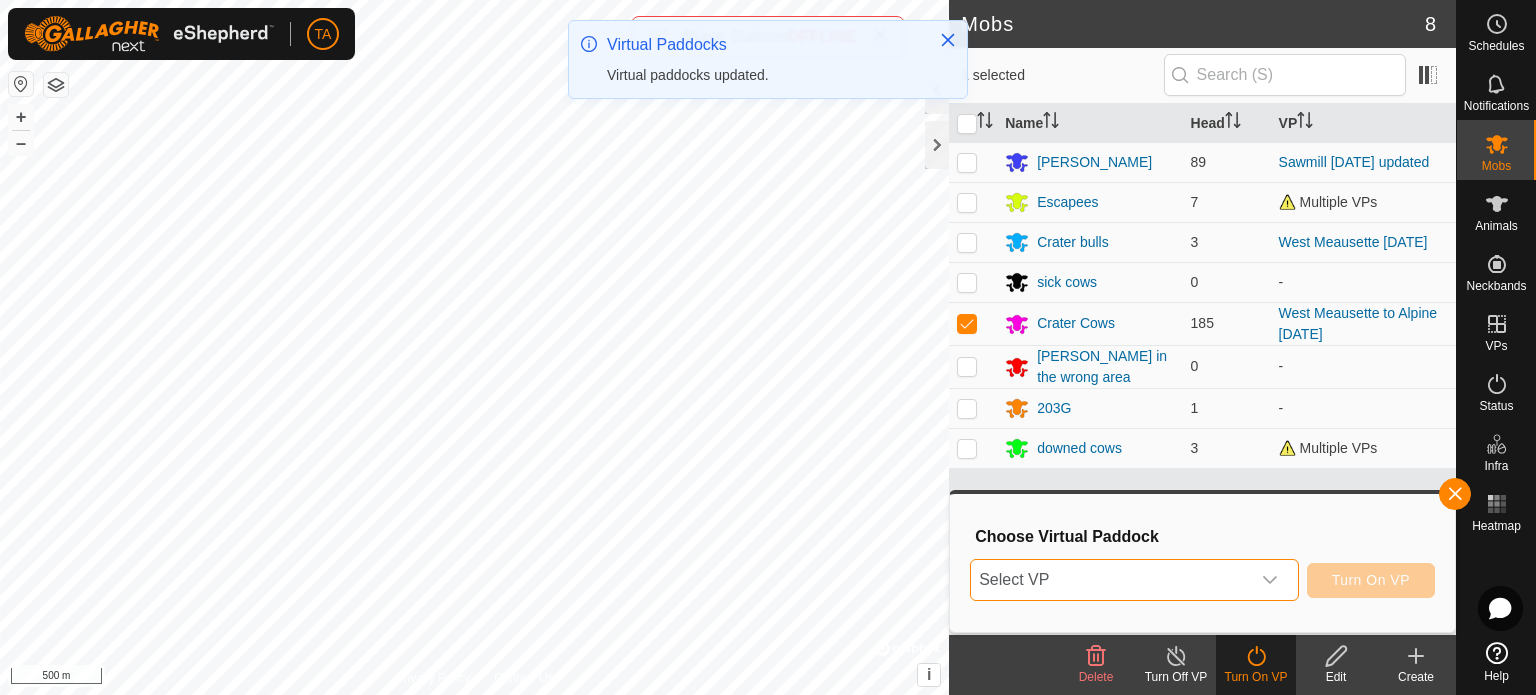 click on "Select VP" at bounding box center [1110, 580] 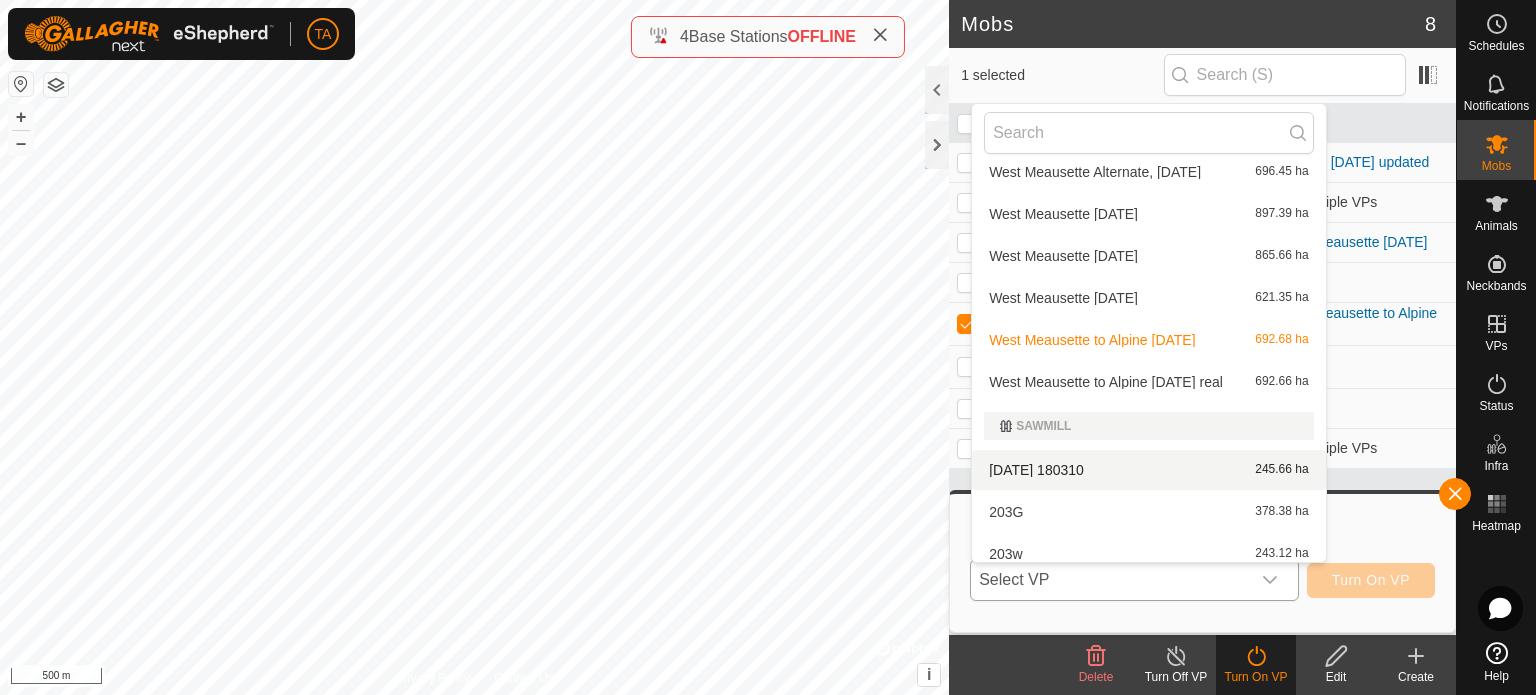 scroll, scrollTop: 3103, scrollLeft: 0, axis: vertical 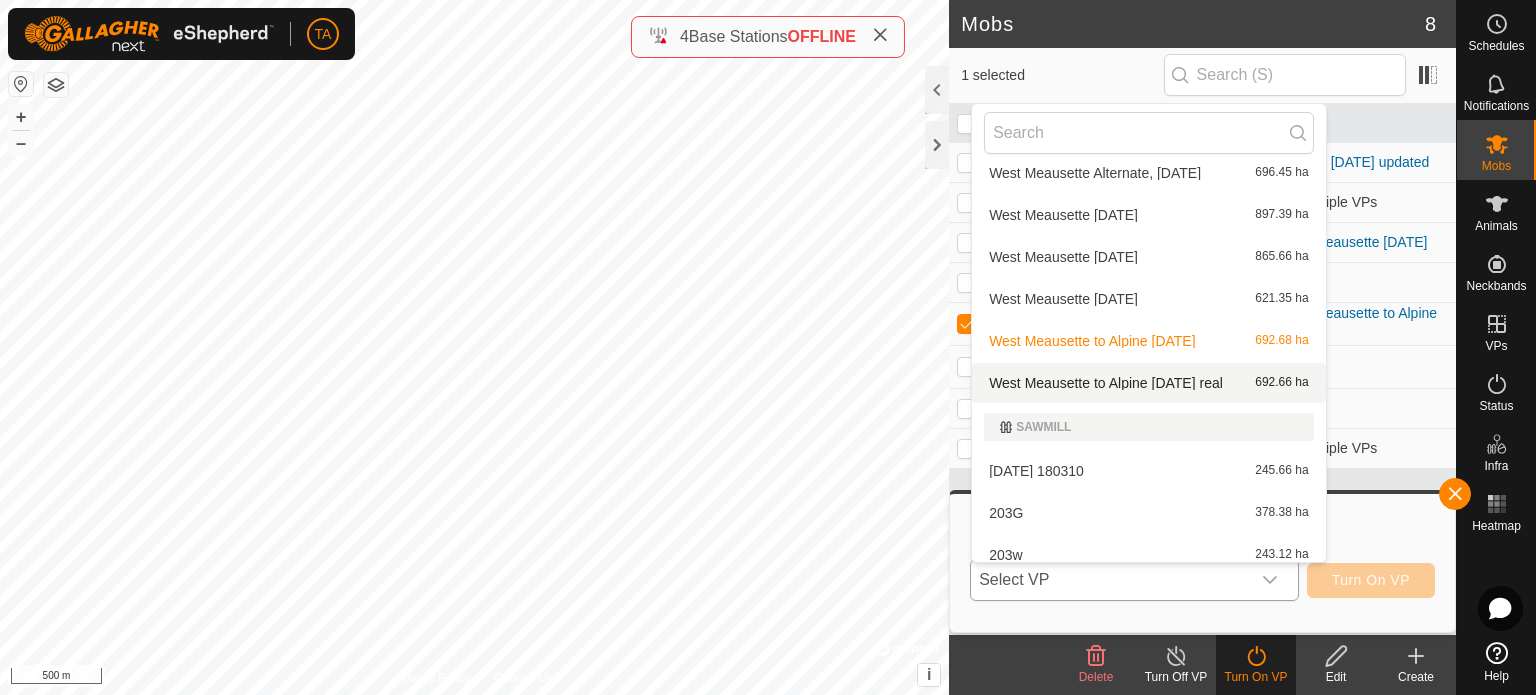 click on "West Meausette to Alpine [DATE] real  692.66 ha" at bounding box center (1148, 383) 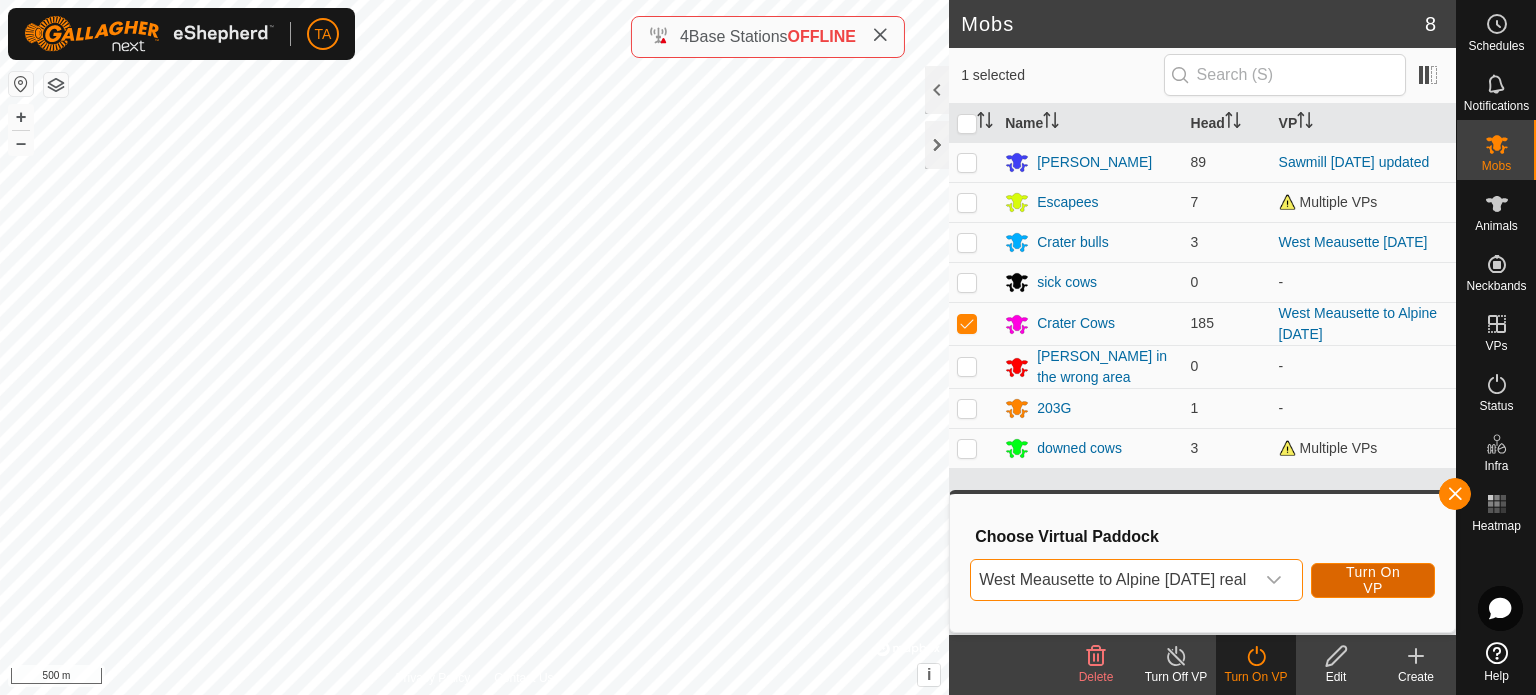 click on "Turn On VP" at bounding box center (1373, 580) 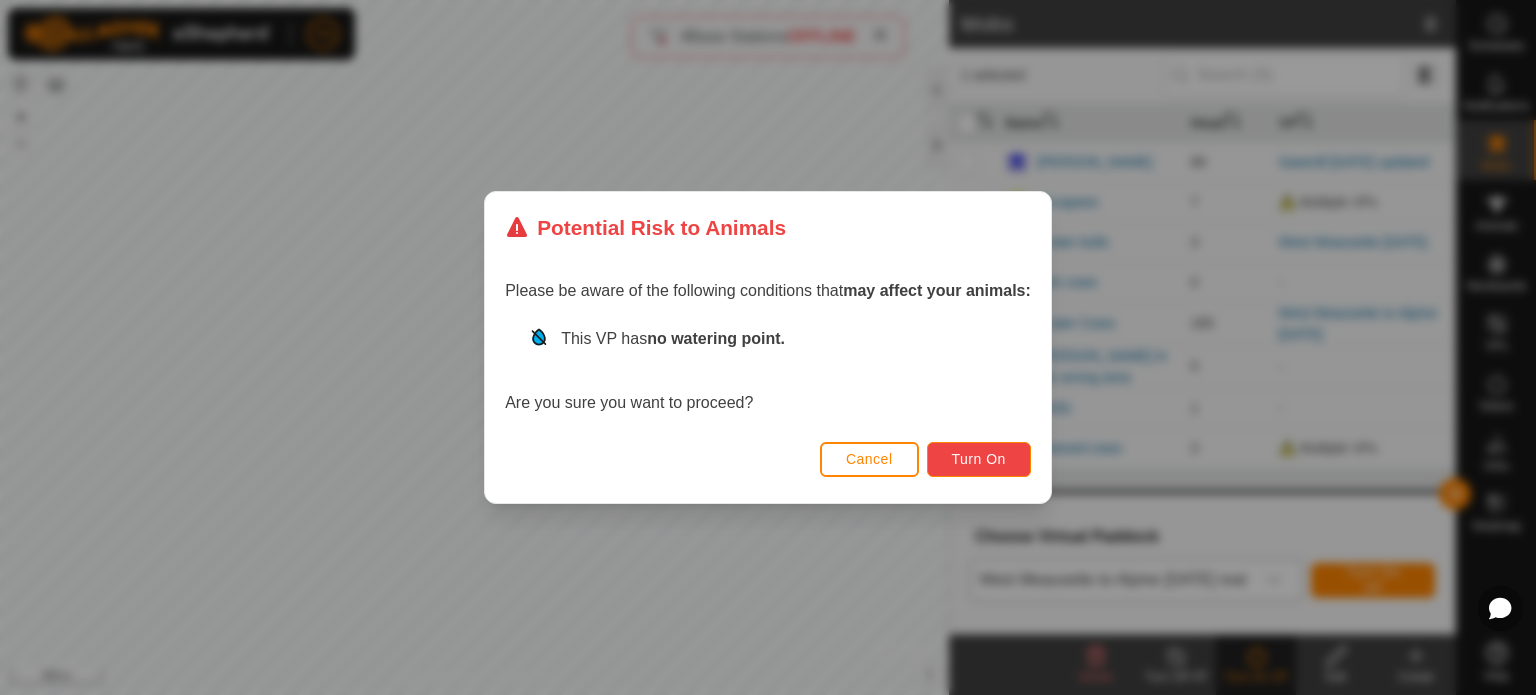 click on "Turn On" at bounding box center (979, 459) 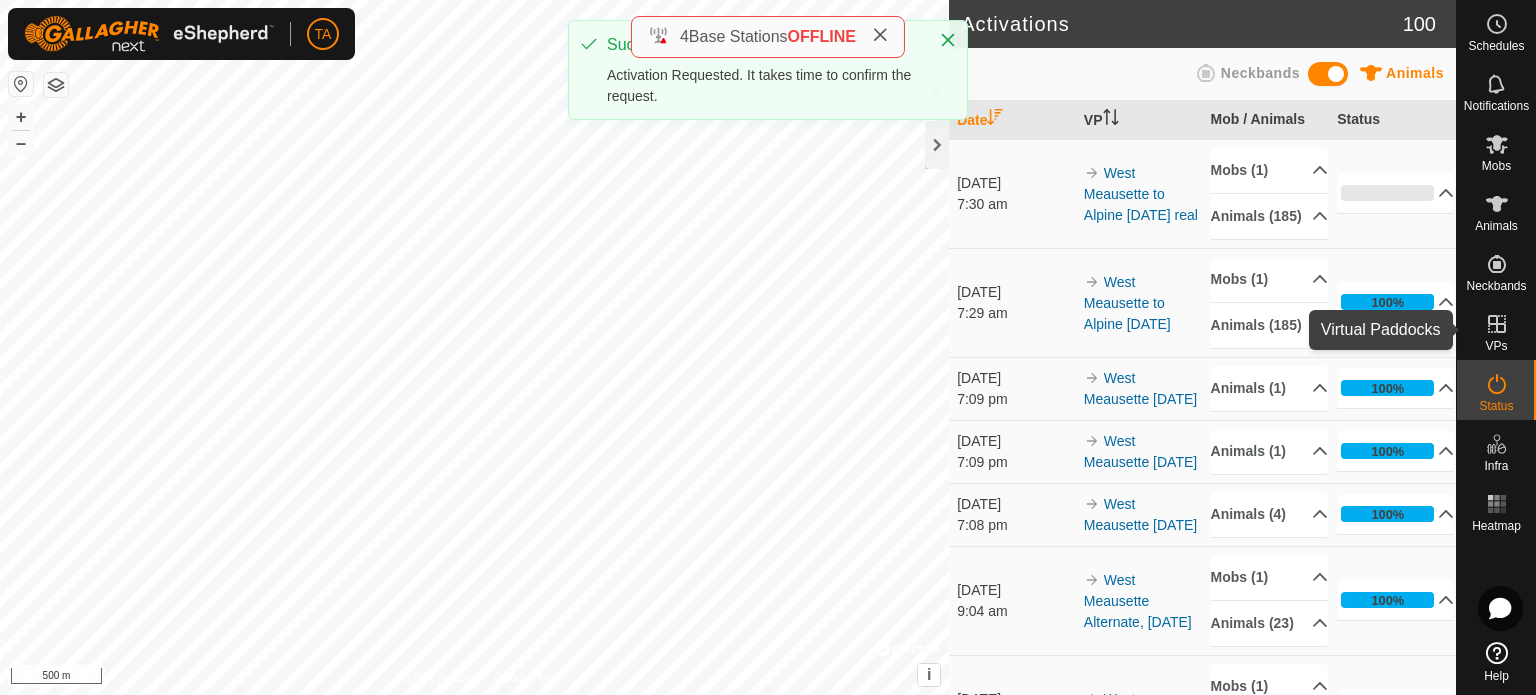click at bounding box center (1497, 324) 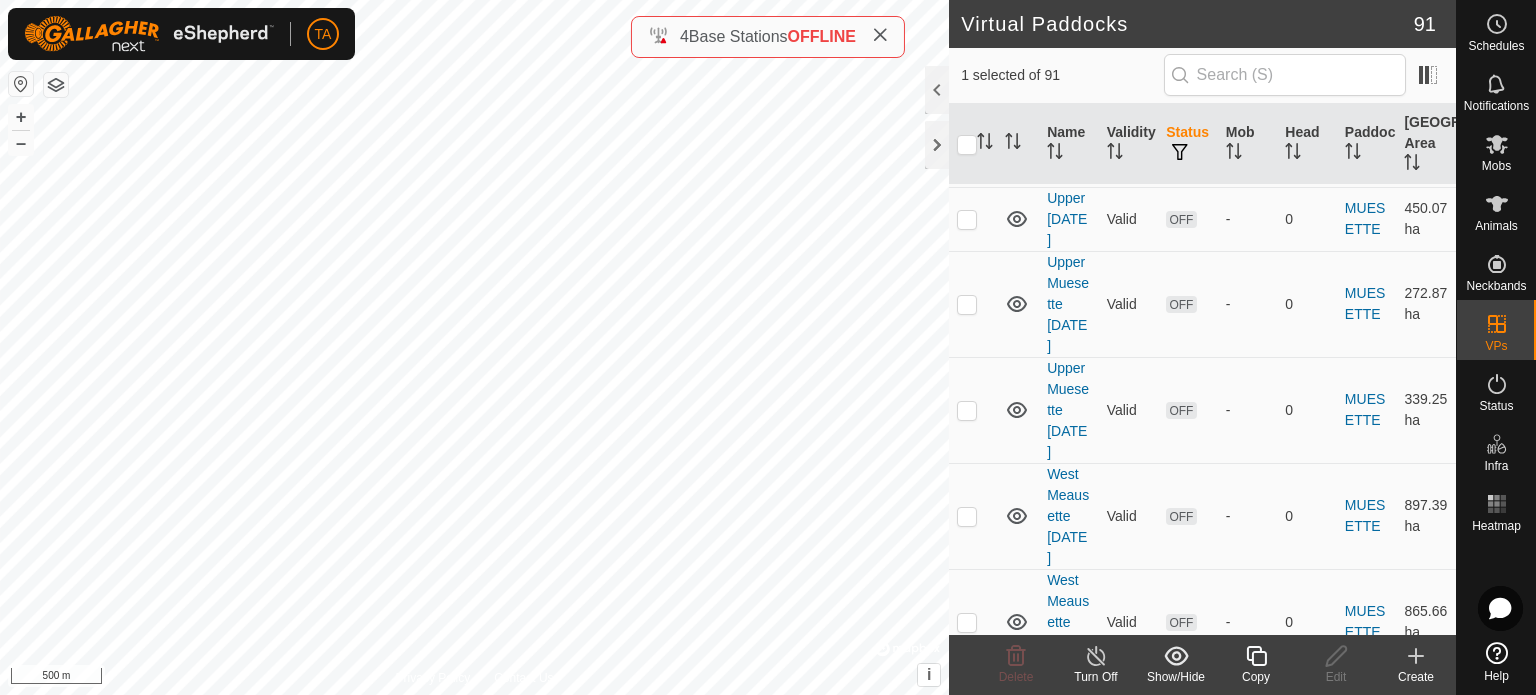 scroll, scrollTop: 7398, scrollLeft: 0, axis: vertical 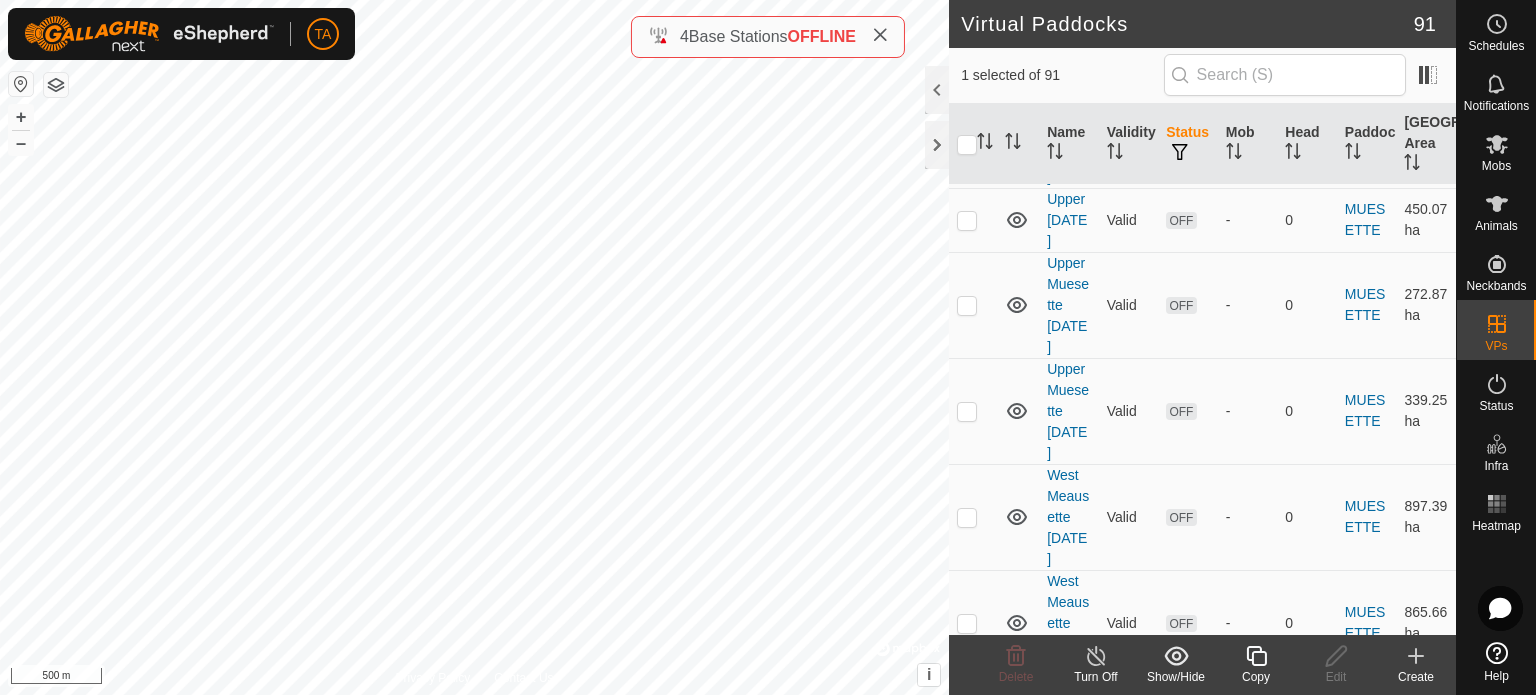 click at bounding box center [967, 740] 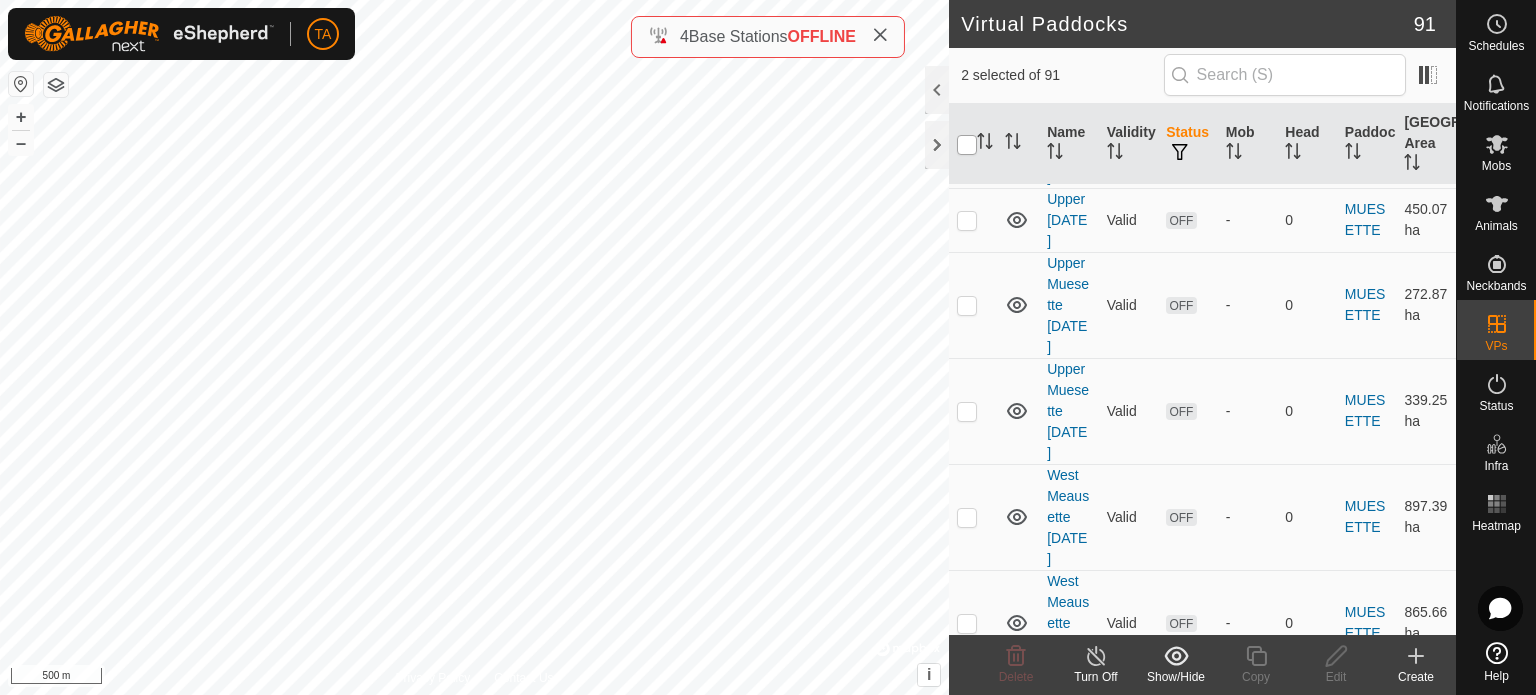 click at bounding box center (967, 145) 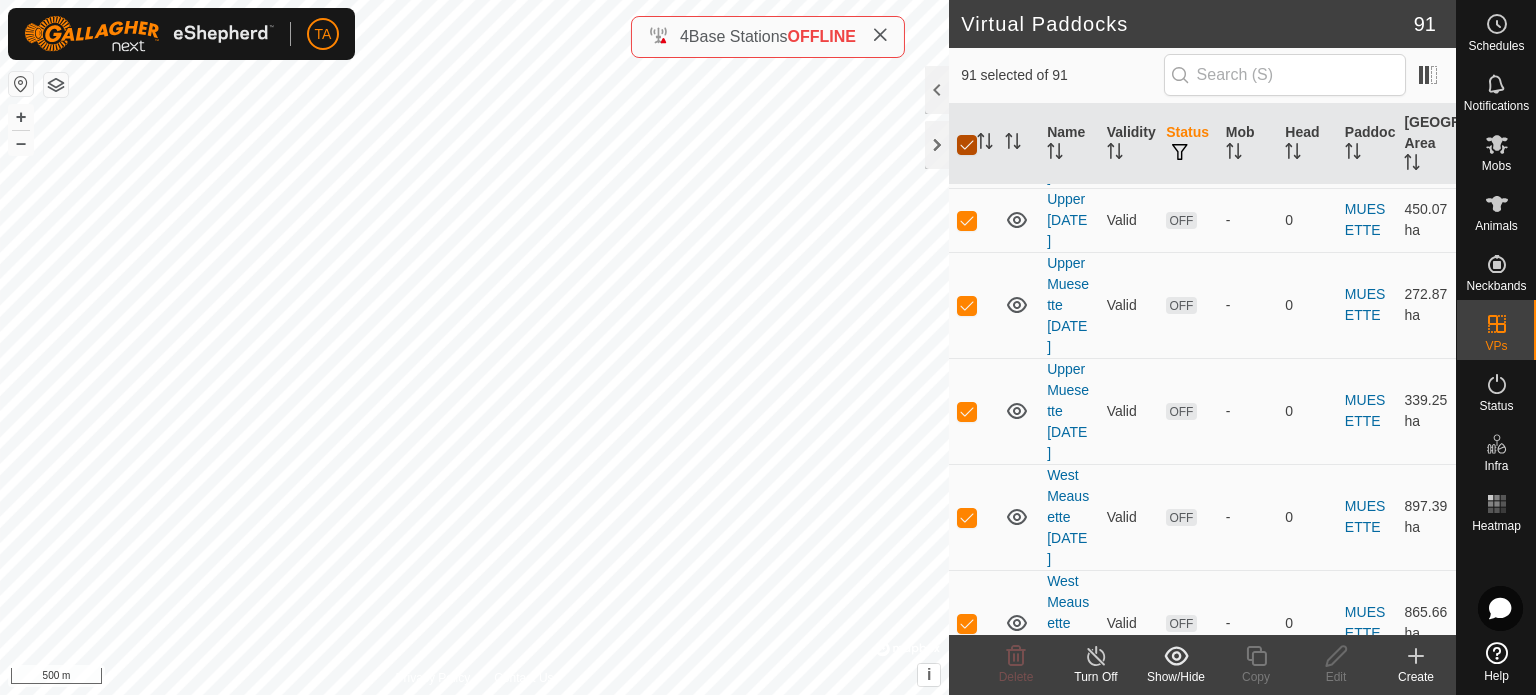 click at bounding box center (967, 145) 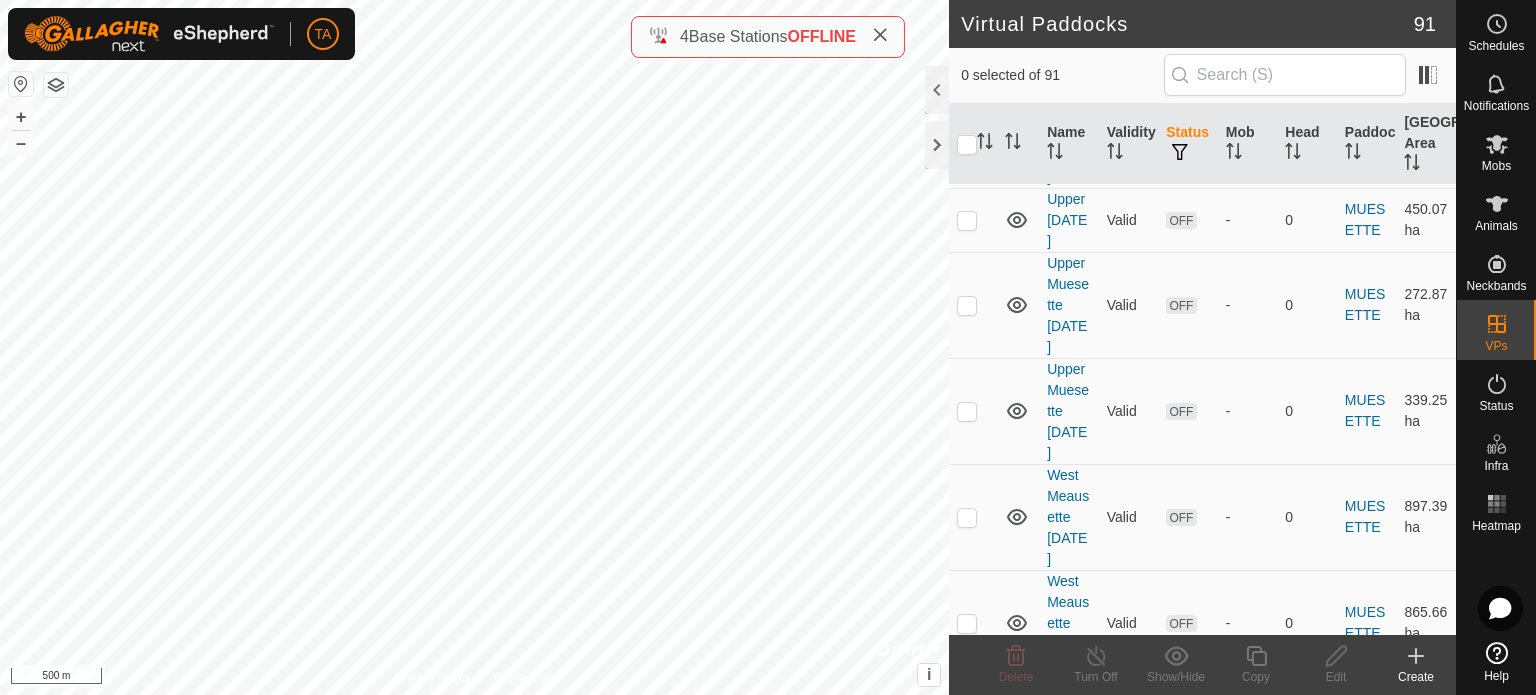 click at bounding box center (967, 740) 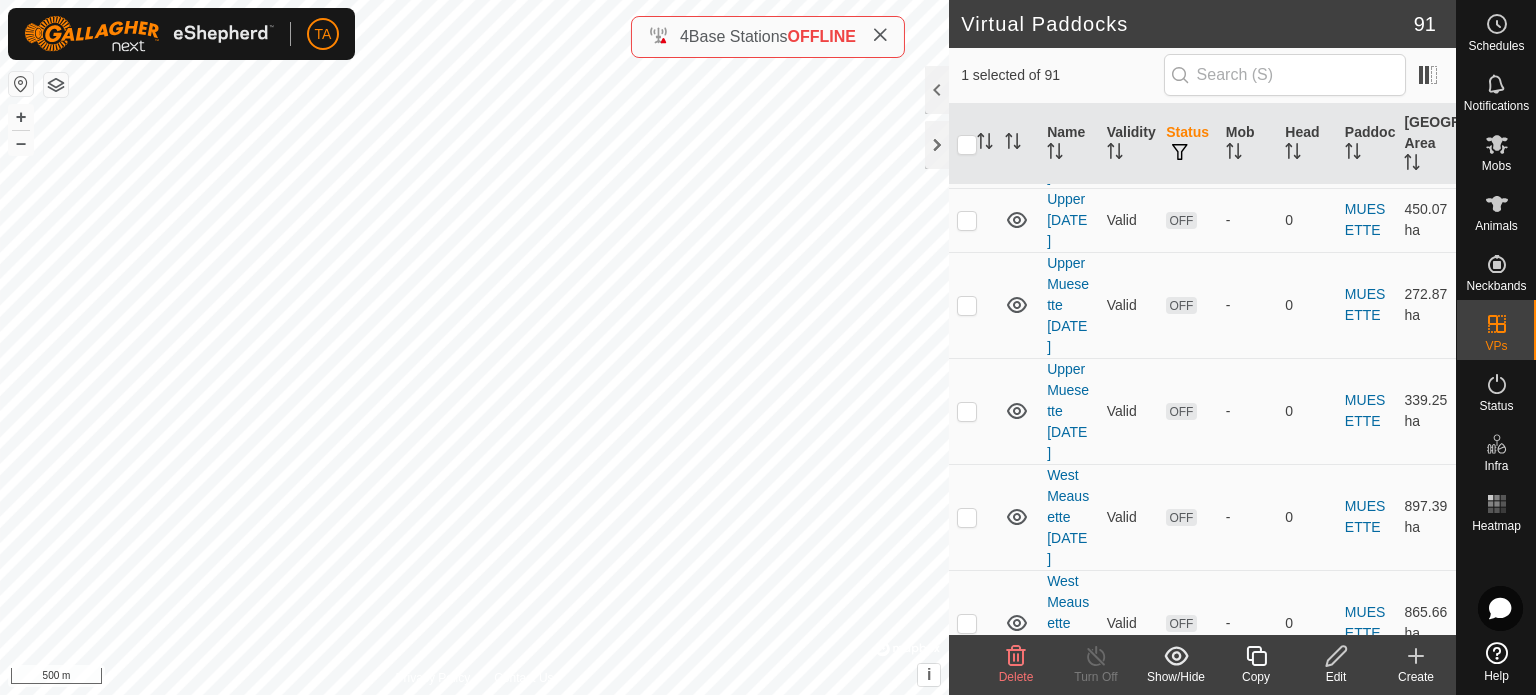 click 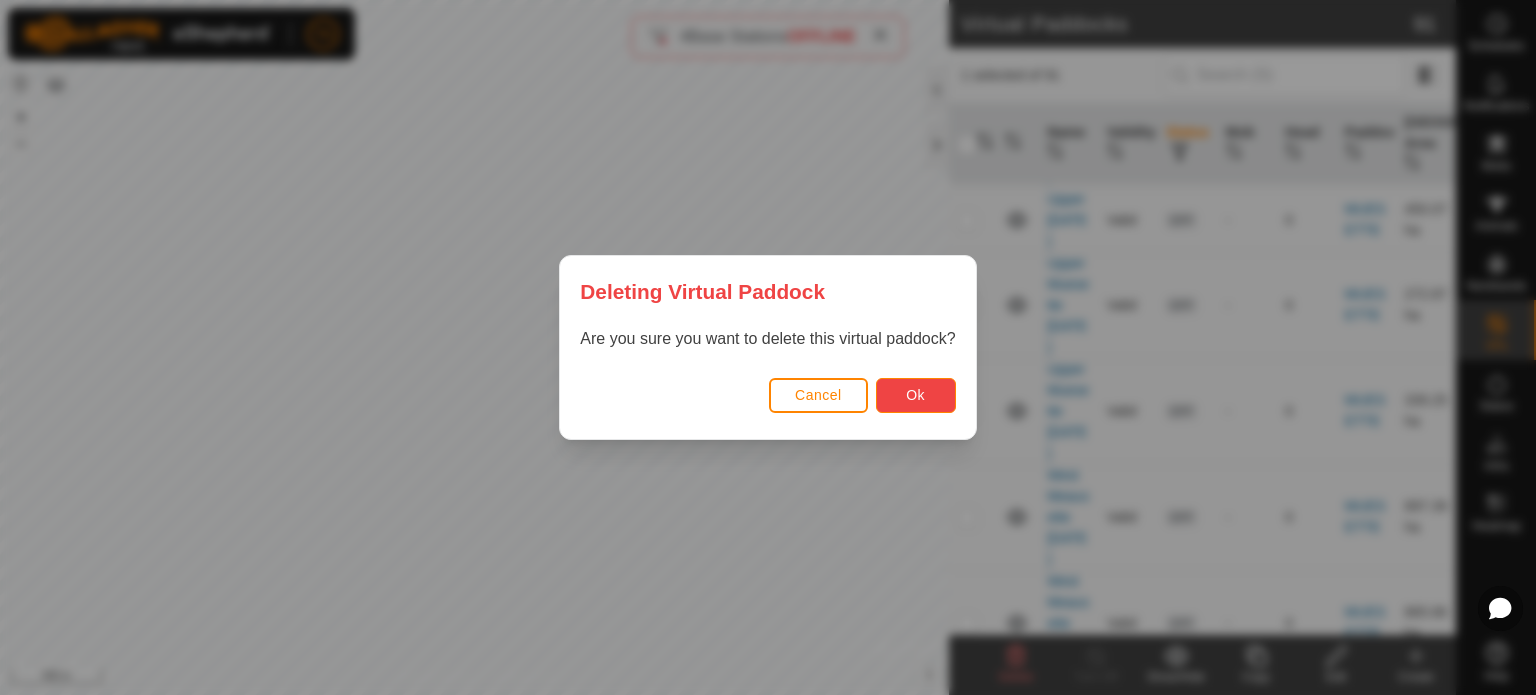 click on "Ok" at bounding box center [915, 395] 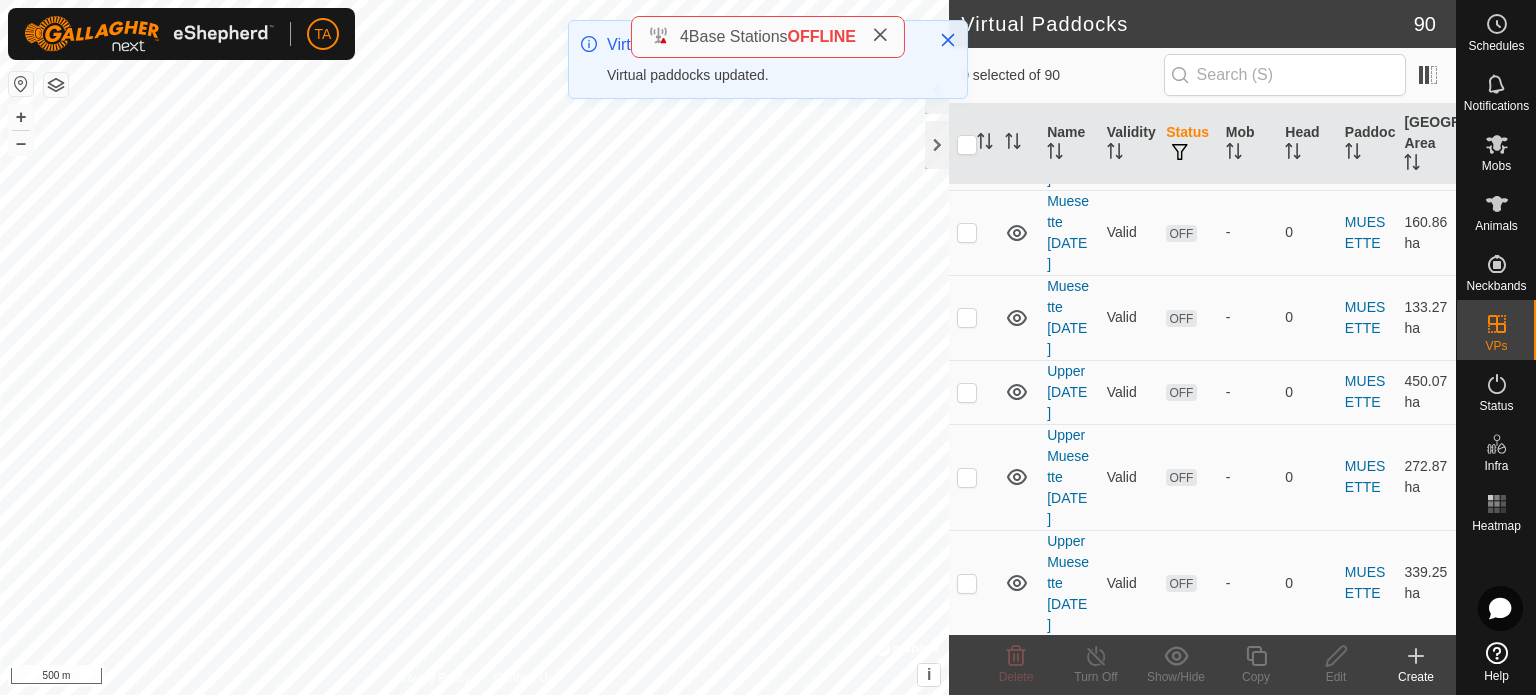 scroll, scrollTop: 6928, scrollLeft: 0, axis: vertical 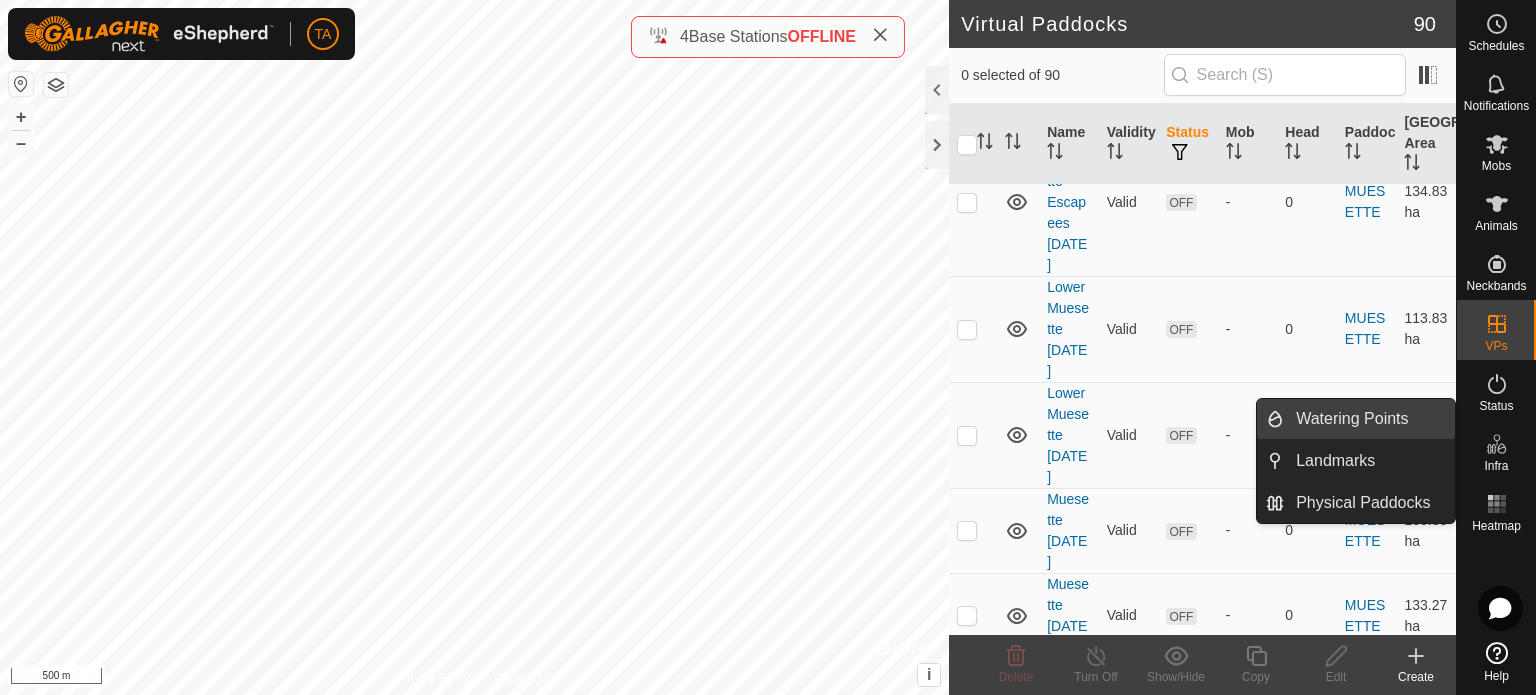 click on "Watering Points" at bounding box center [1369, 419] 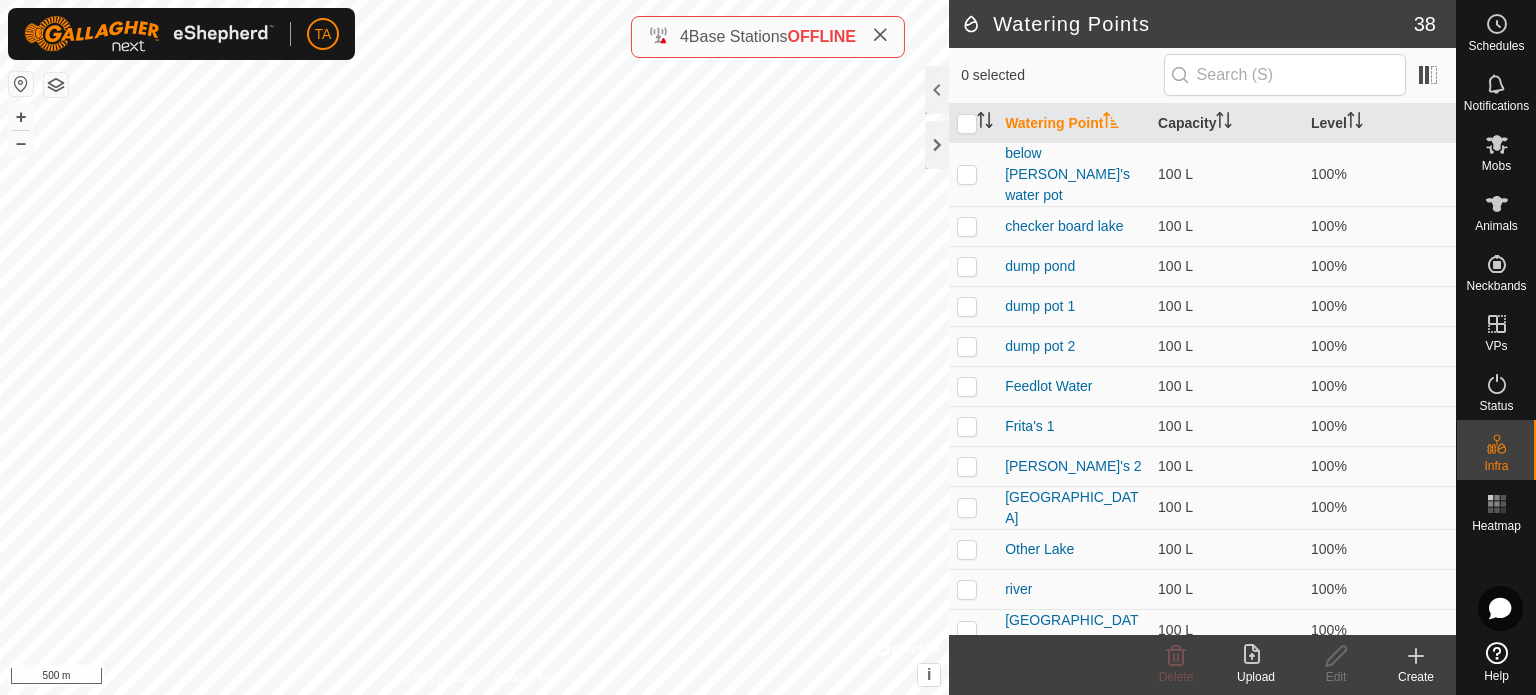click on "Create" 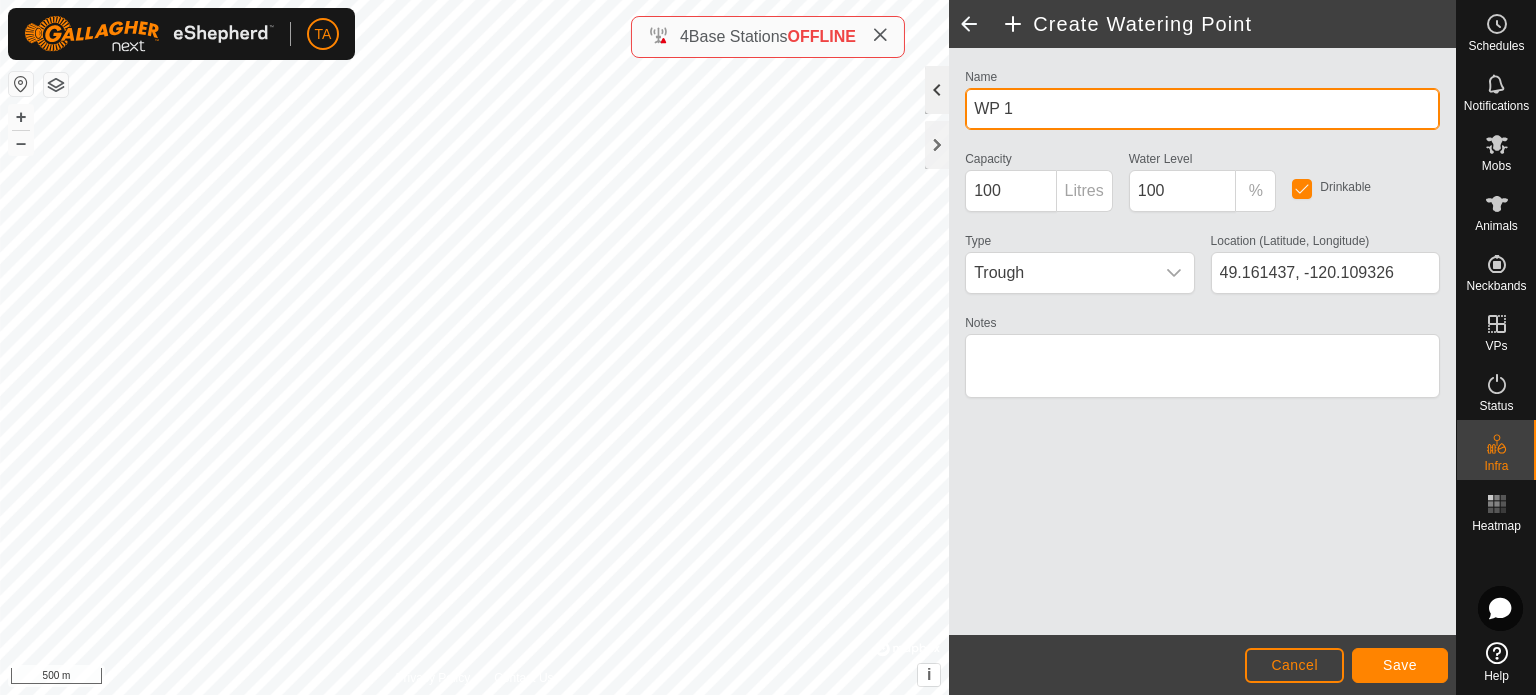 drag, startPoint x: 1020, startPoint y: 107, endPoint x: 929, endPoint y: 112, distance: 91.13726 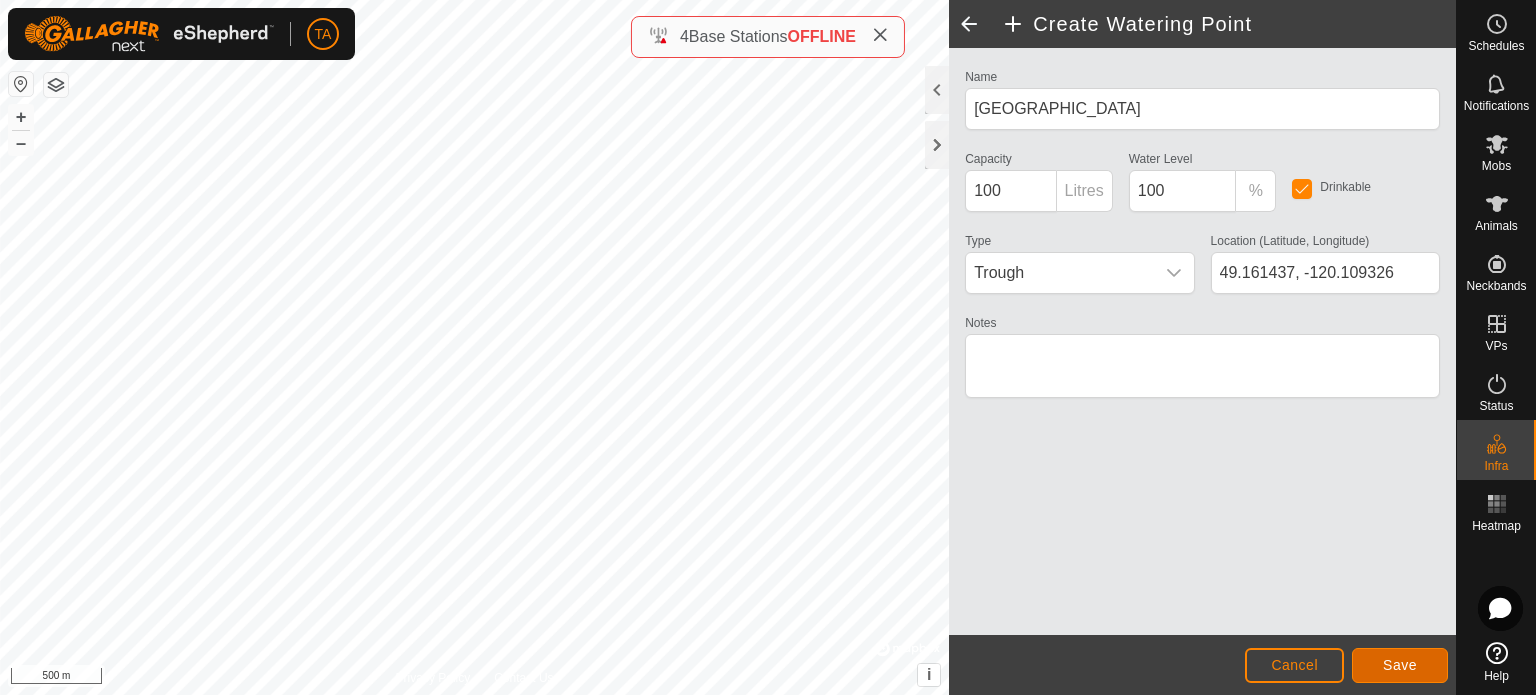 click on "Save" 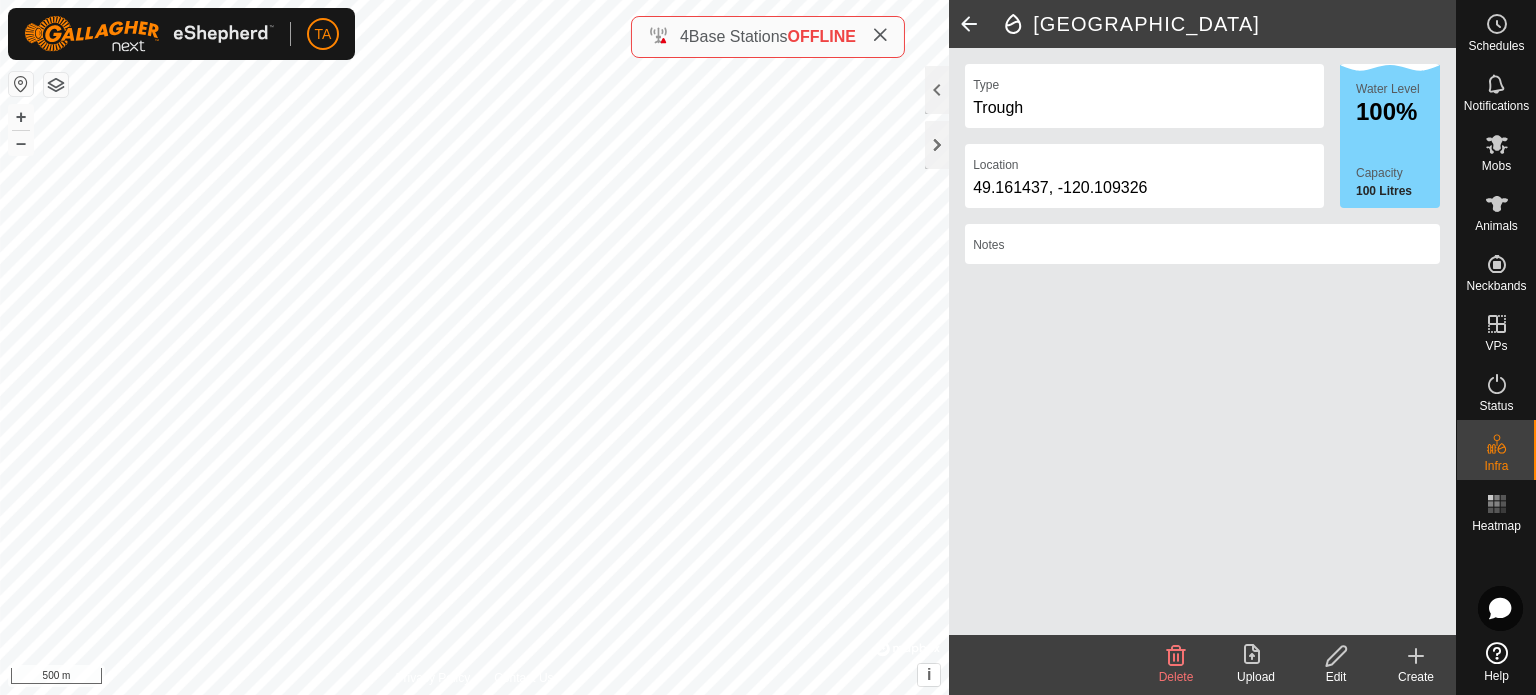 click 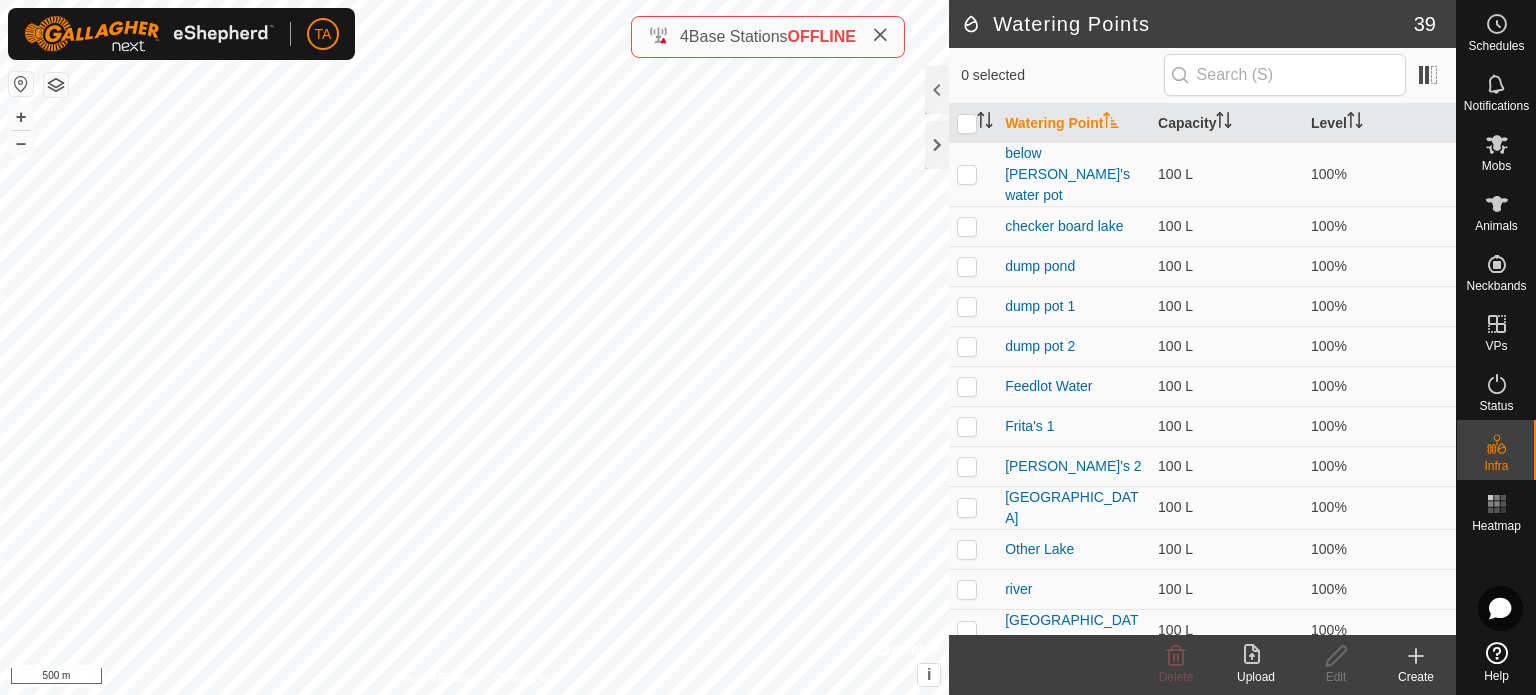 click on "Create" 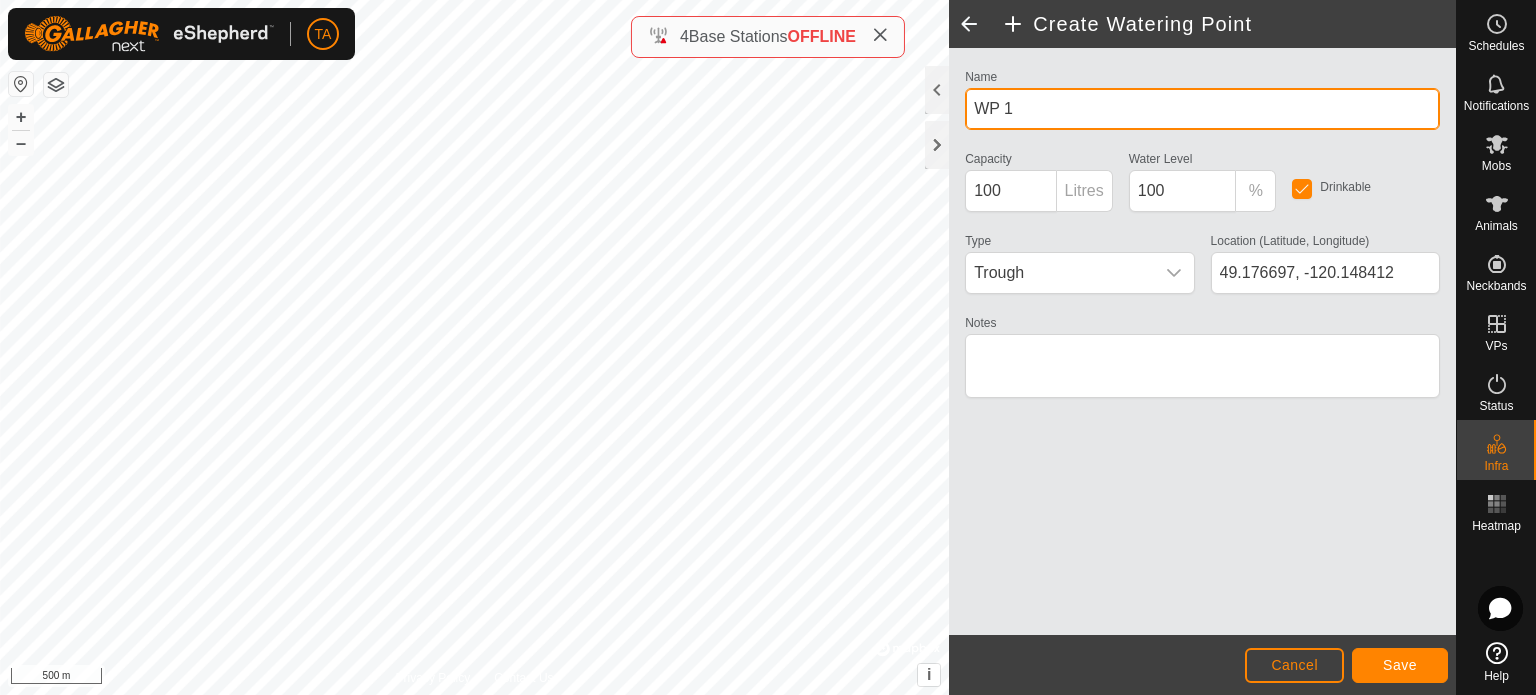 click on "Privacy Policy Contact Us
WP 1
Type:   trough
Capacity:  100L
Water Level:  100%
Drinkable:  Yes
+ – ⇧ i ©  Mapbox , ©  OpenStreetMap ,  Improve this map 500 m  Create Watering Point  Name WP 1 Capacity 100 Litres Water Level  100 % Drinkable Type Trough Location (Latitude, Longitude) [GEOGRAPHIC_DATA] Notes                  Cancel Save" 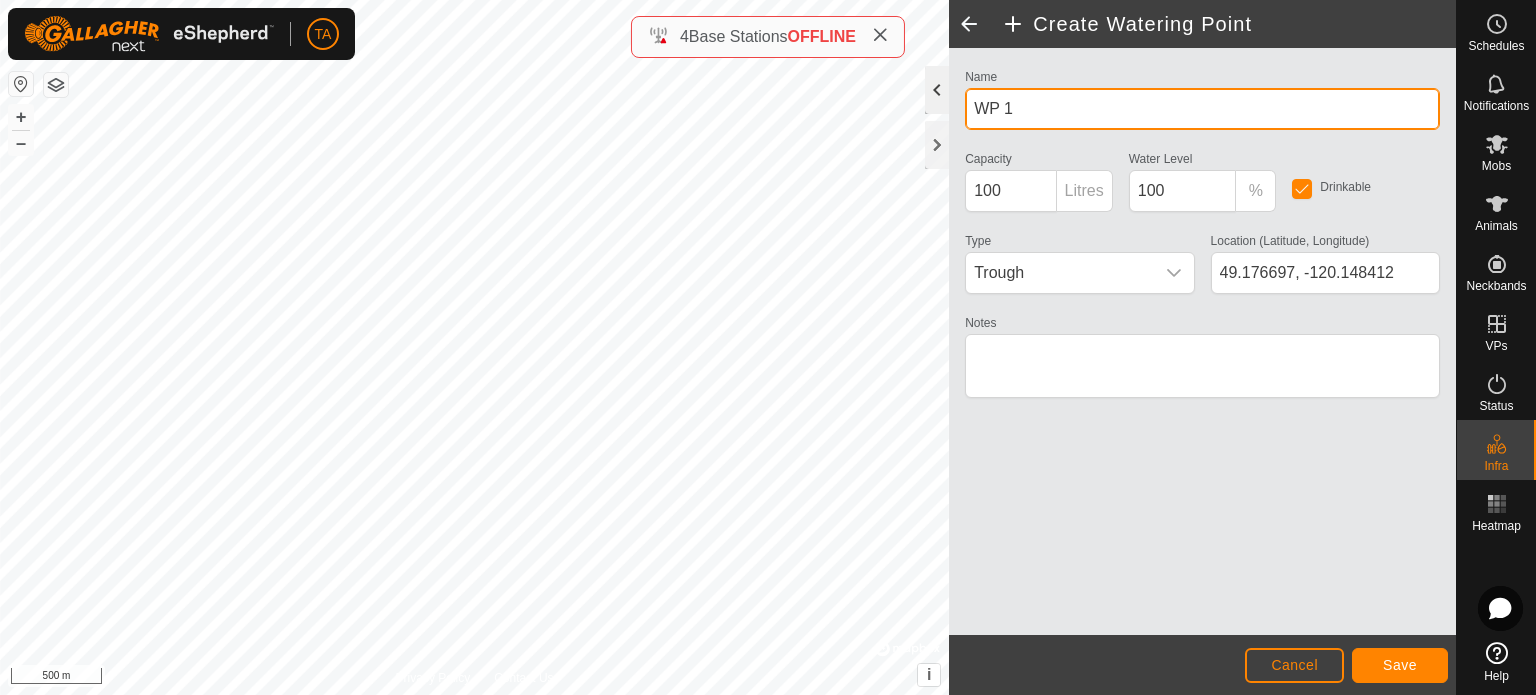 drag, startPoint x: 1052, startPoint y: 92, endPoint x: 924, endPoint y: 108, distance: 128.99612 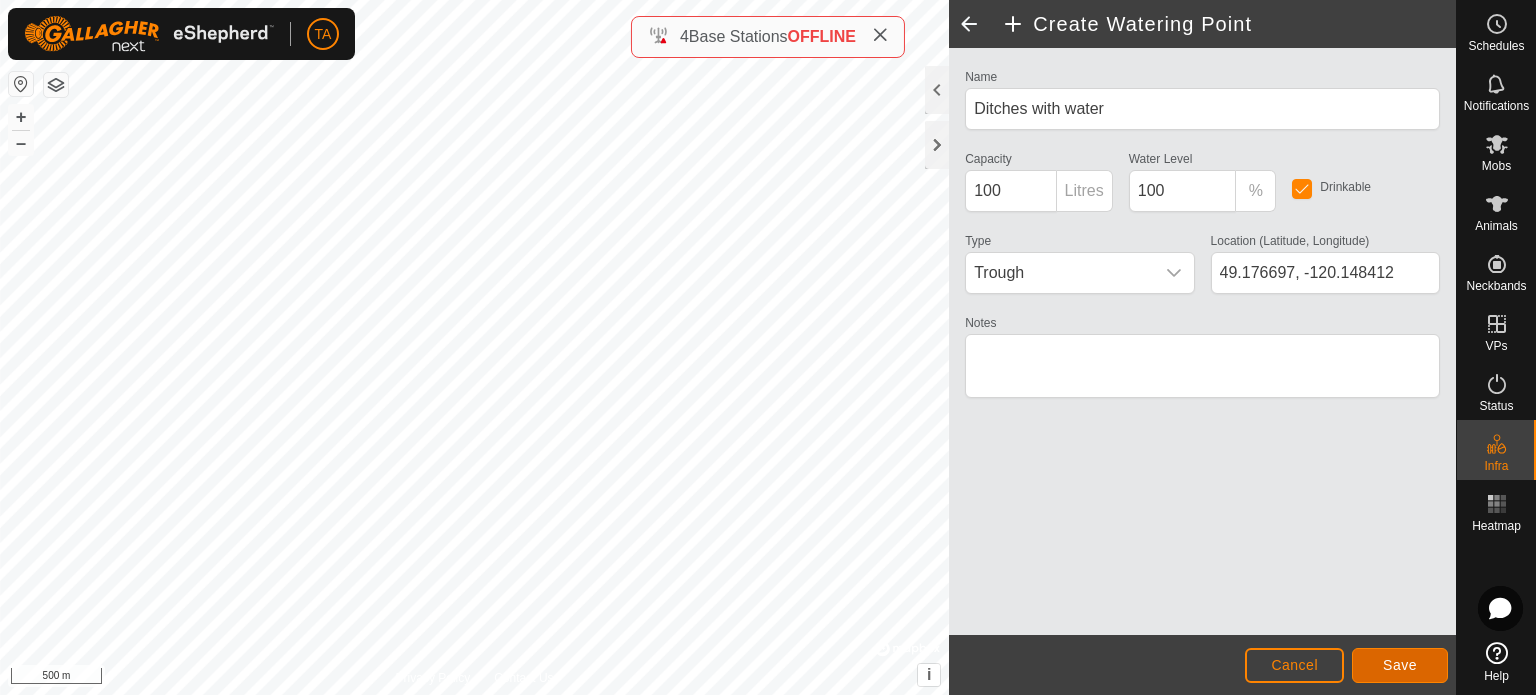 click on "Save" 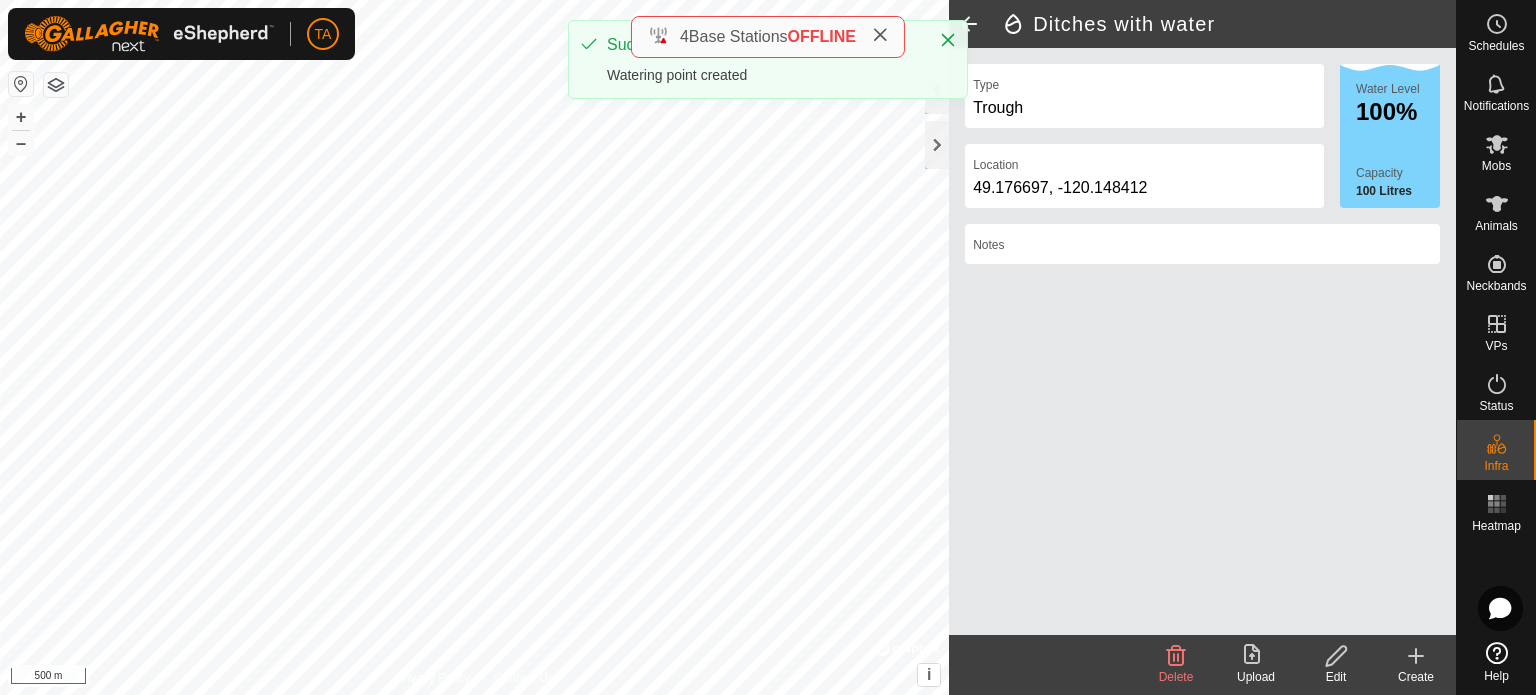 click 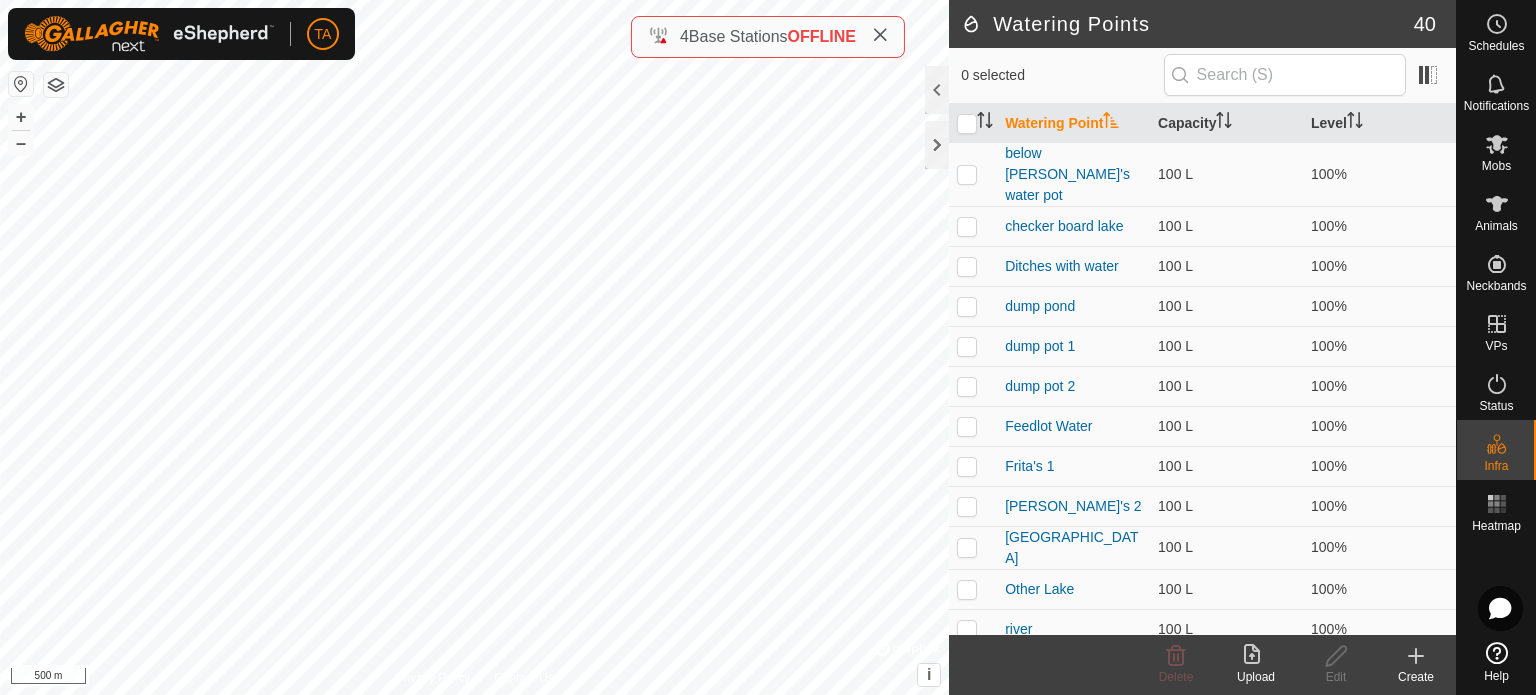 click 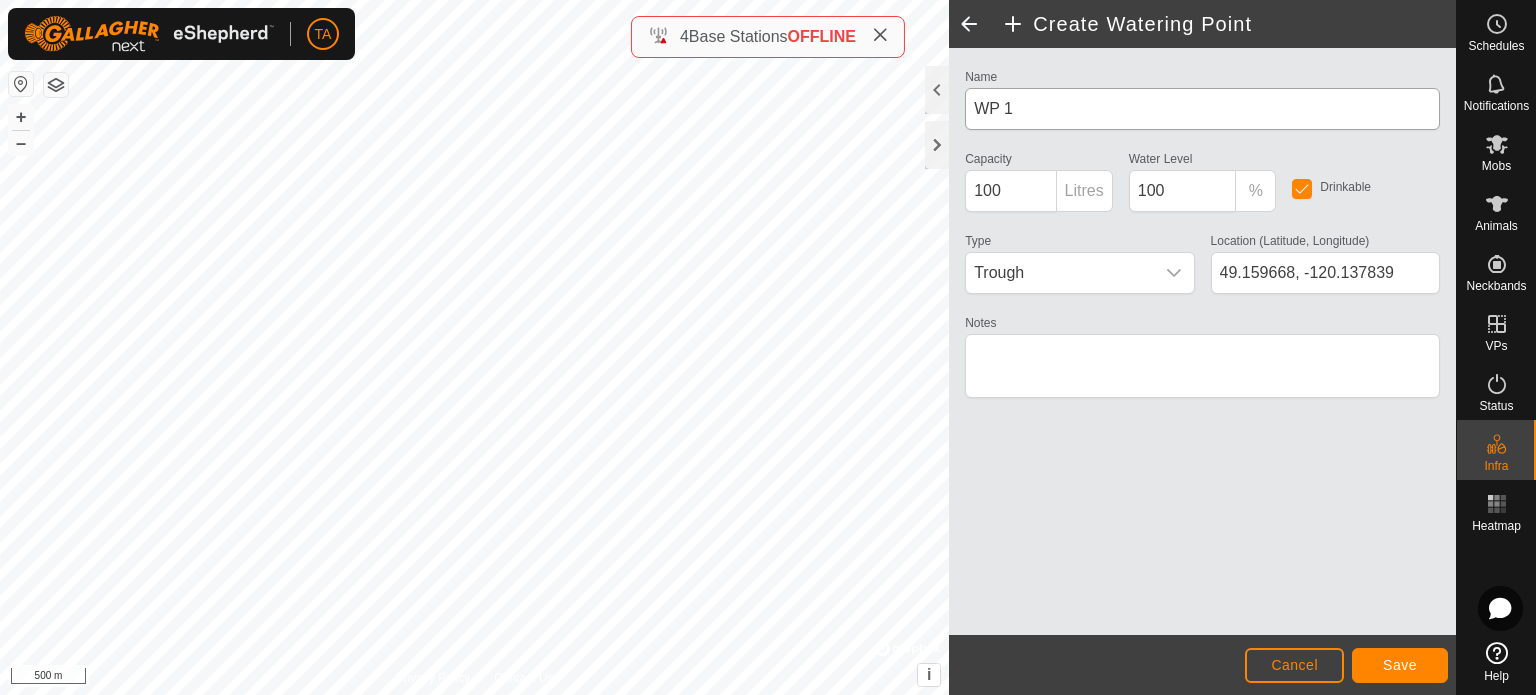click on "Name WP 1" 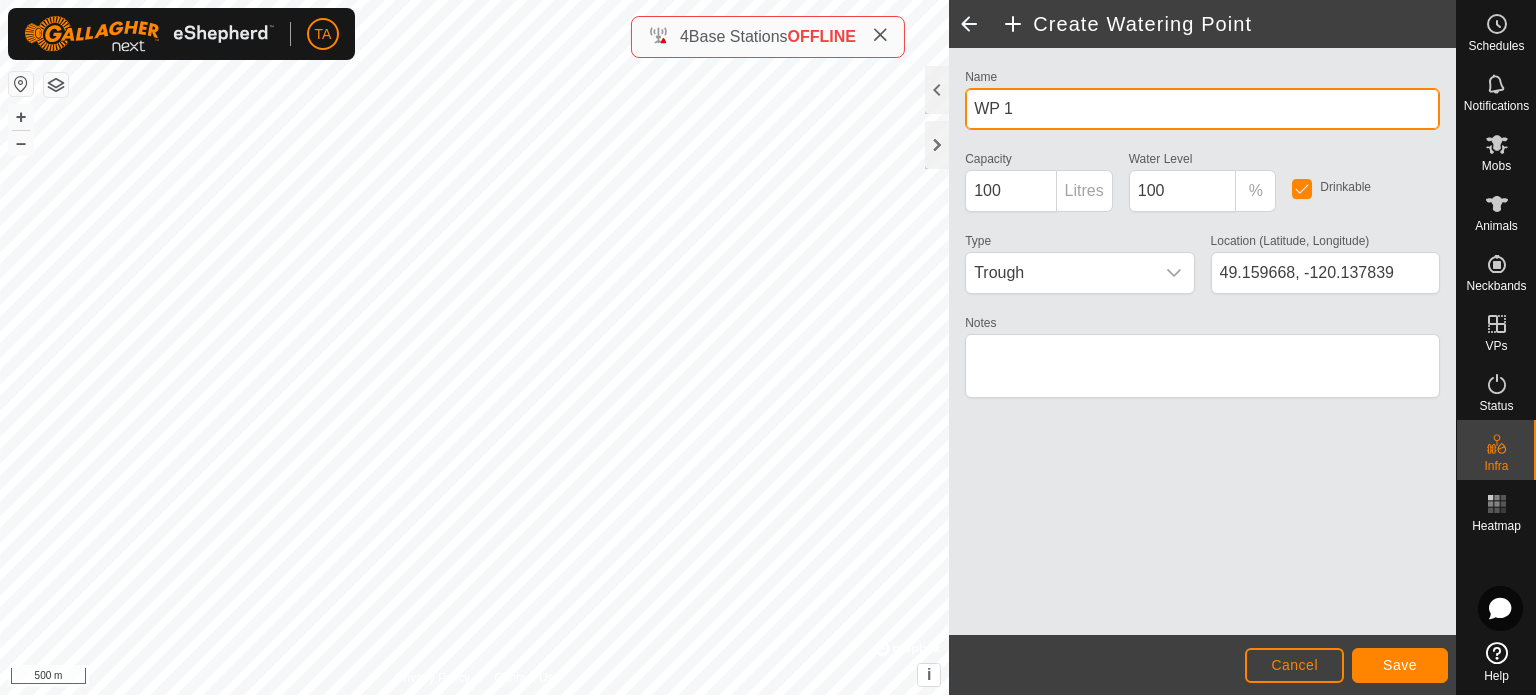 drag, startPoint x: 1016, startPoint y: 99, endPoint x: 927, endPoint y: 116, distance: 90.60905 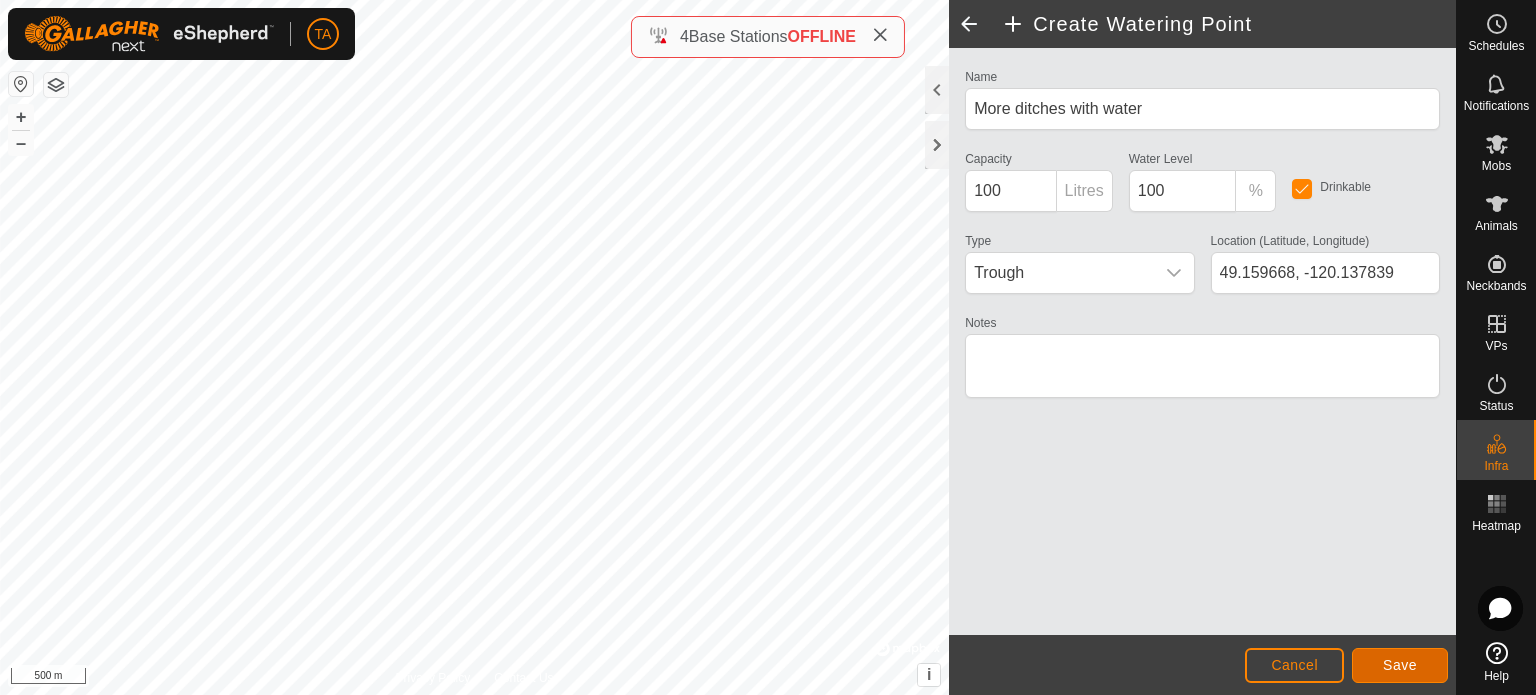 click on "Save" 